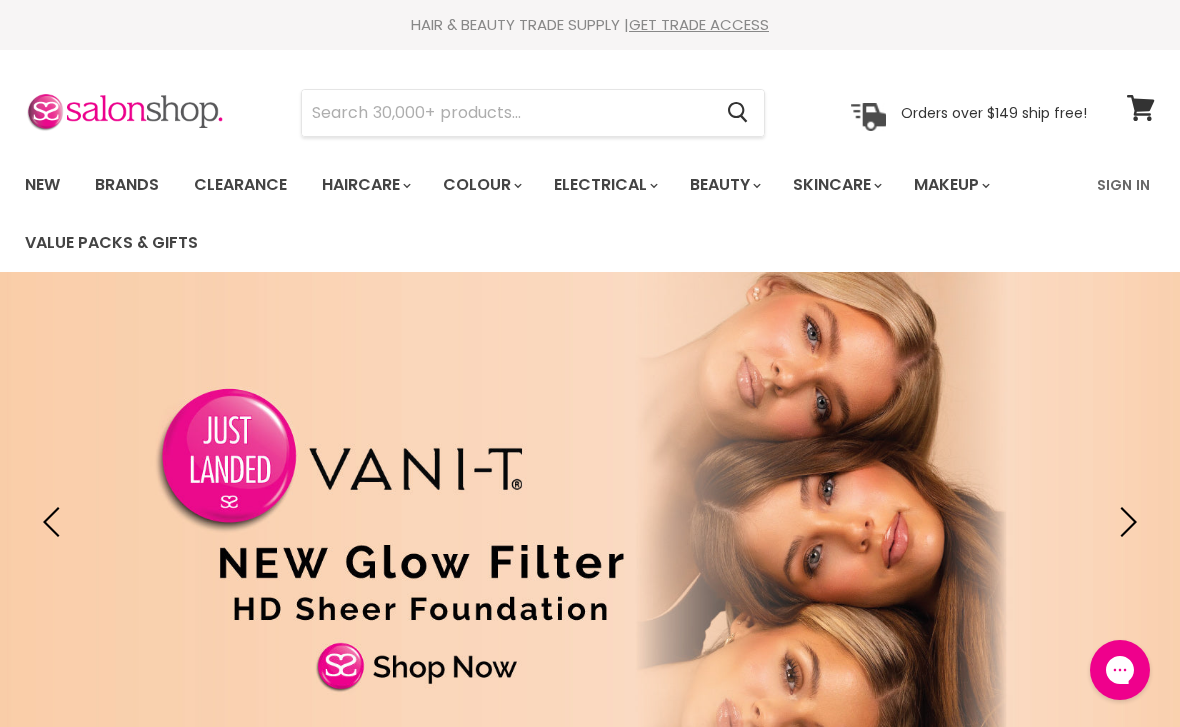 scroll, scrollTop: 0, scrollLeft: 0, axis: both 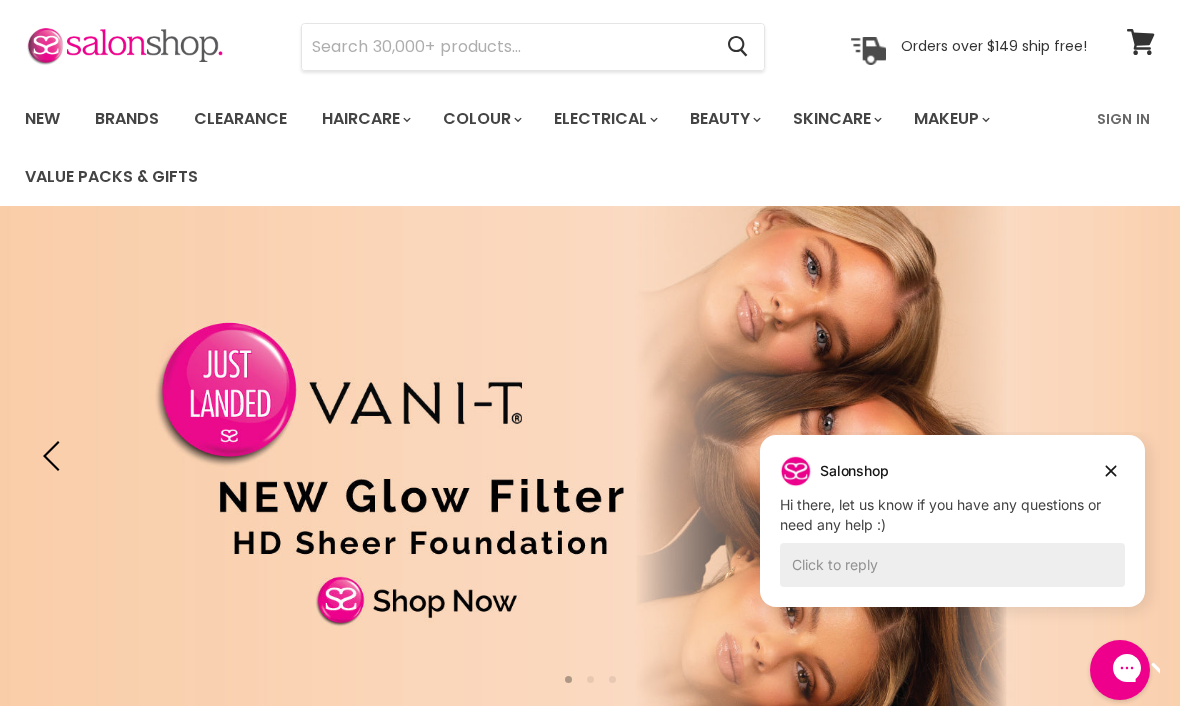 click at bounding box center (506, 47) 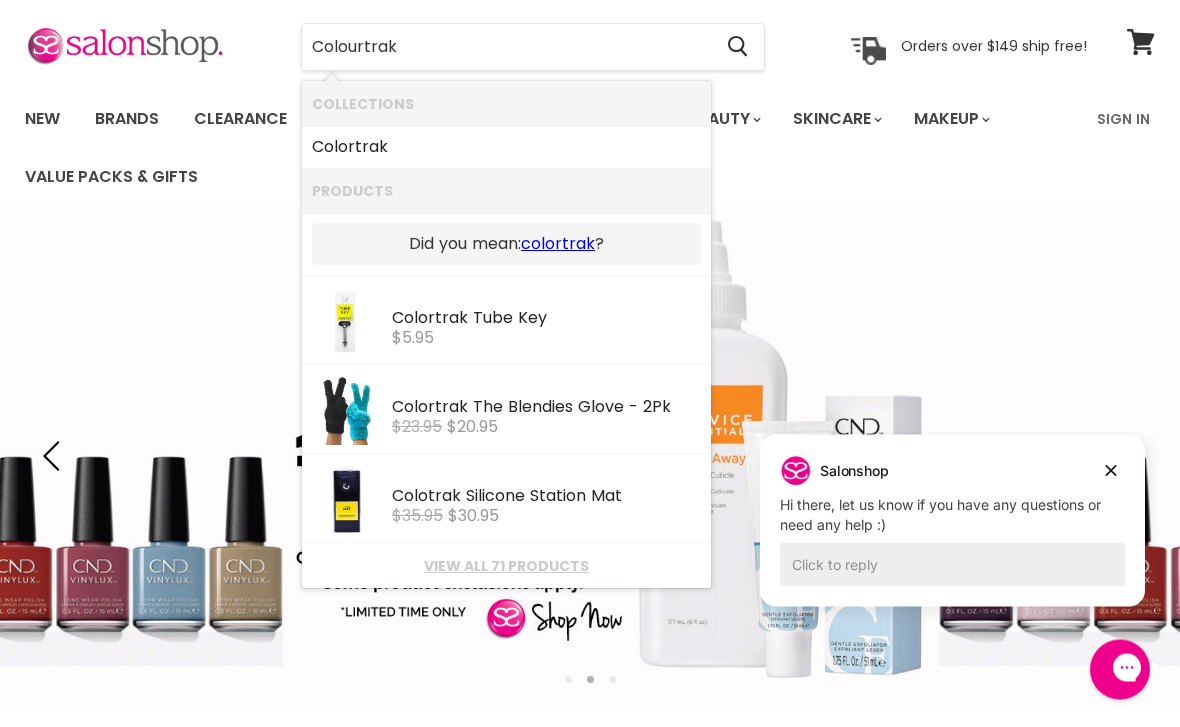 type on "Colourtrak]" 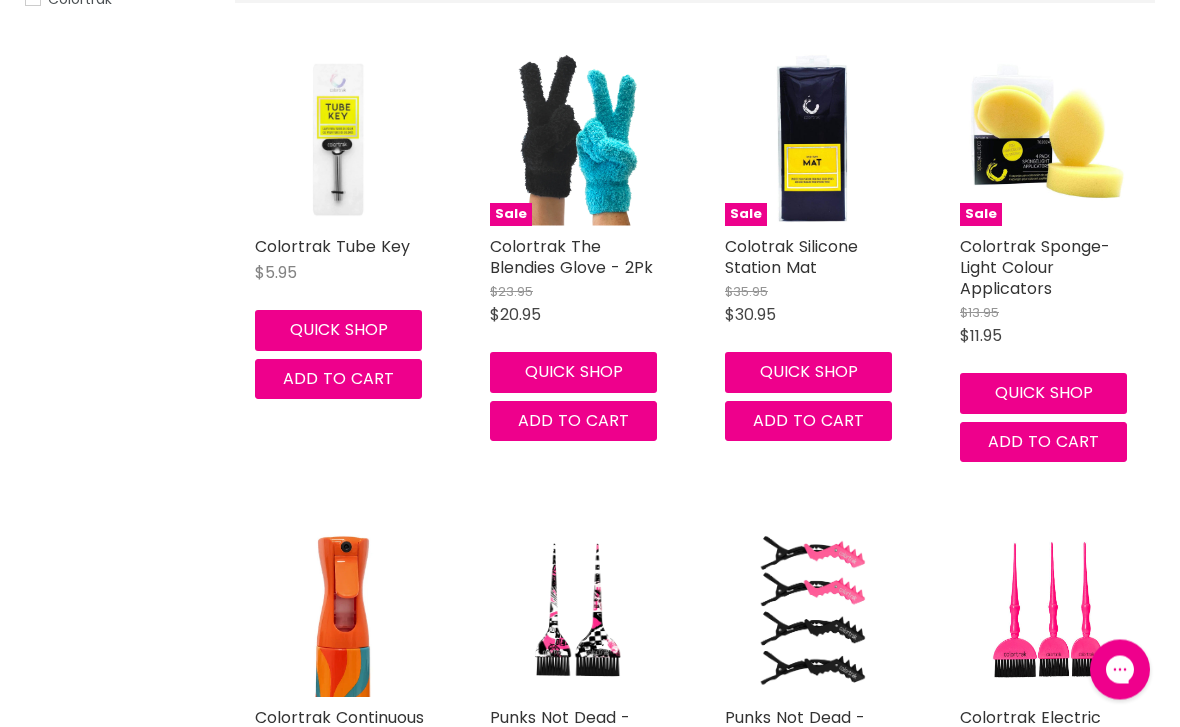 scroll, scrollTop: 0, scrollLeft: 0, axis: both 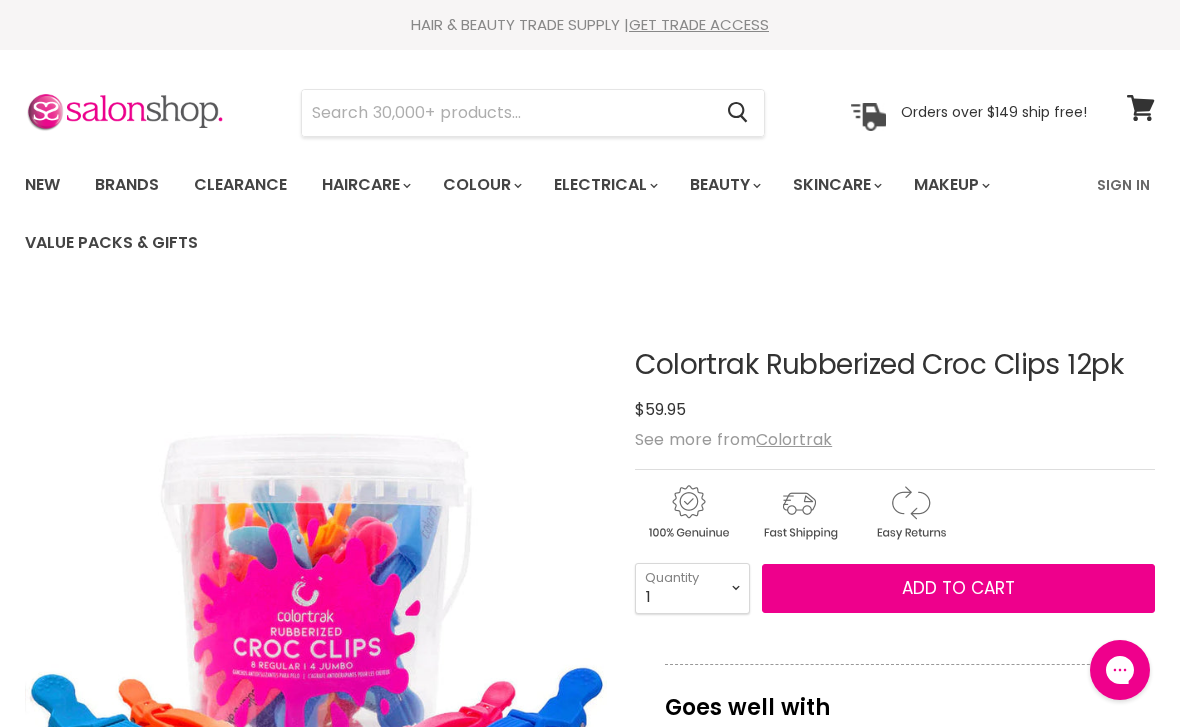 click at bounding box center [506, 113] 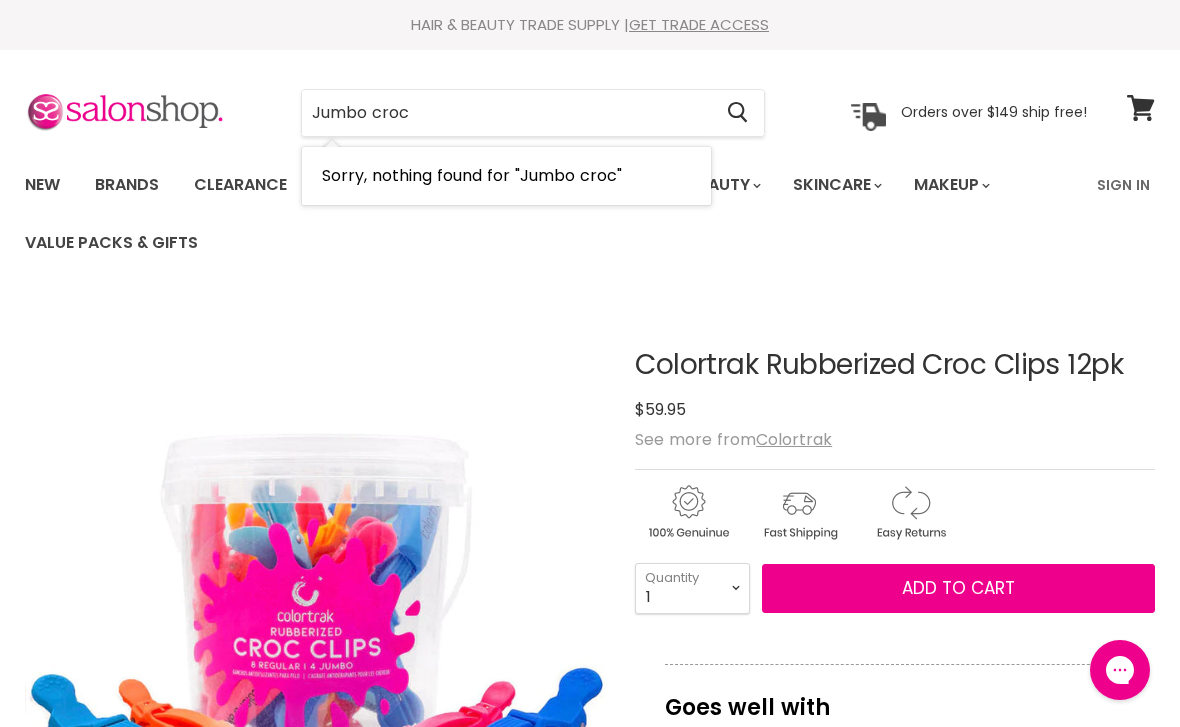 type on "Jumbo croc" 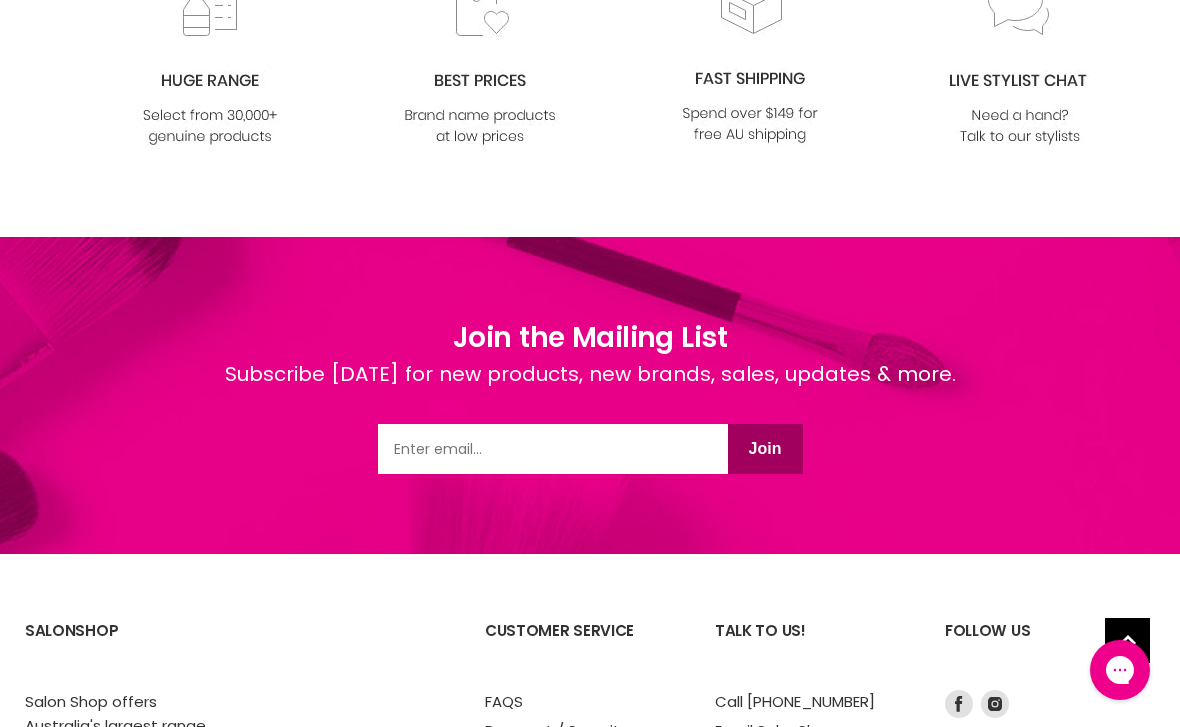 scroll, scrollTop: 0, scrollLeft: 0, axis: both 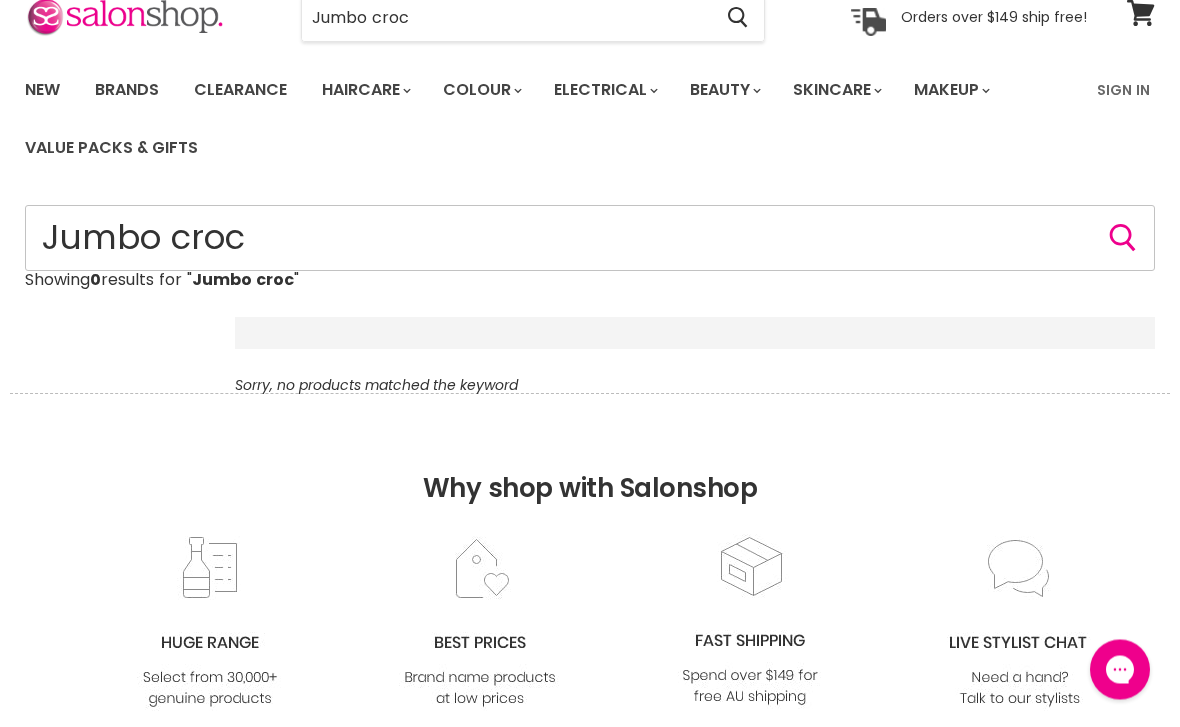click on "Jumbo croc" at bounding box center (590, 239) 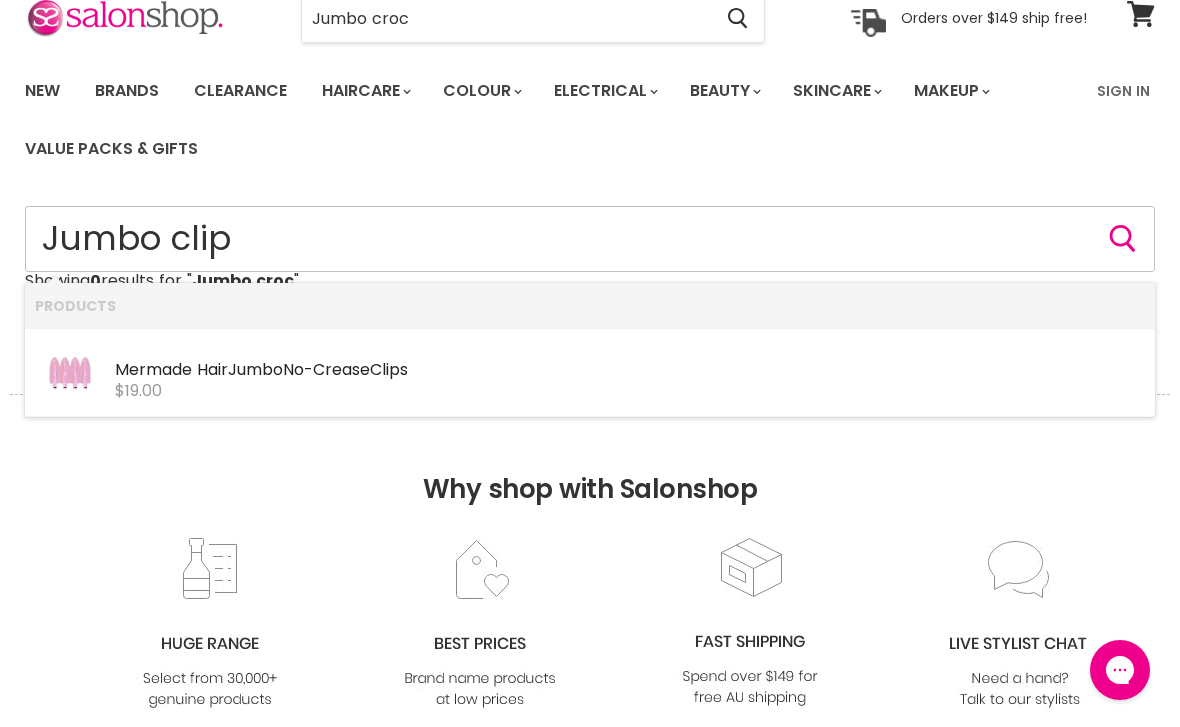 type on "Jumbo clips" 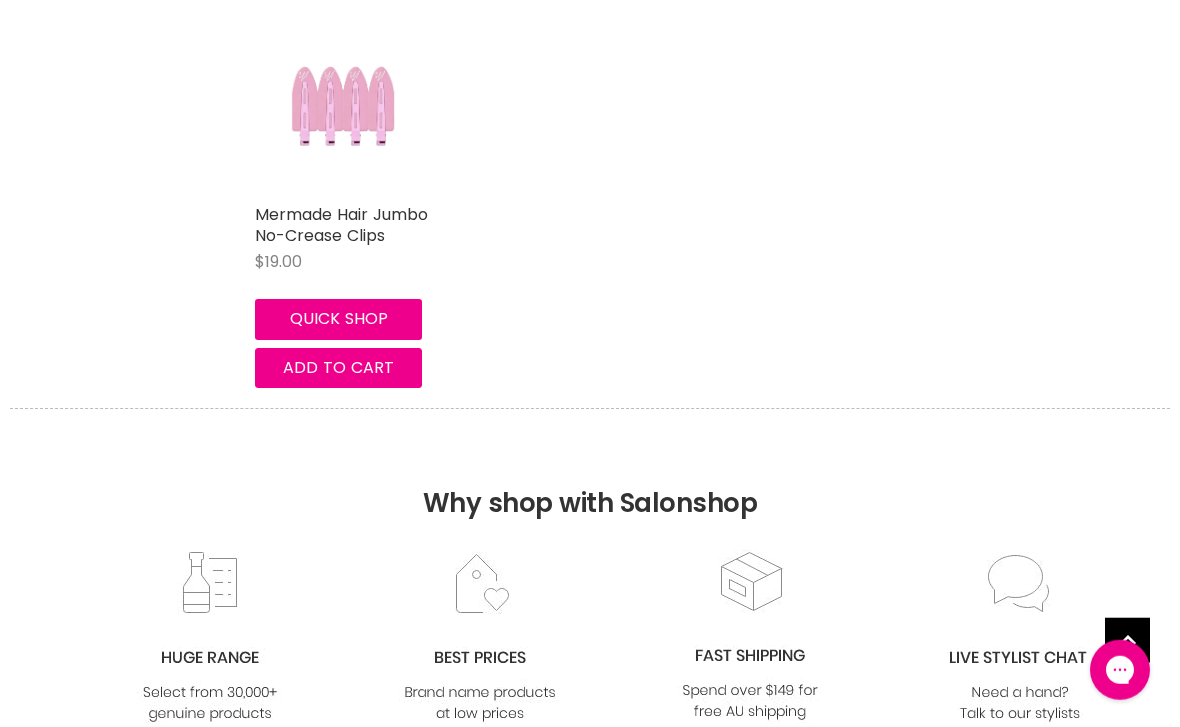 scroll, scrollTop: 0, scrollLeft: 0, axis: both 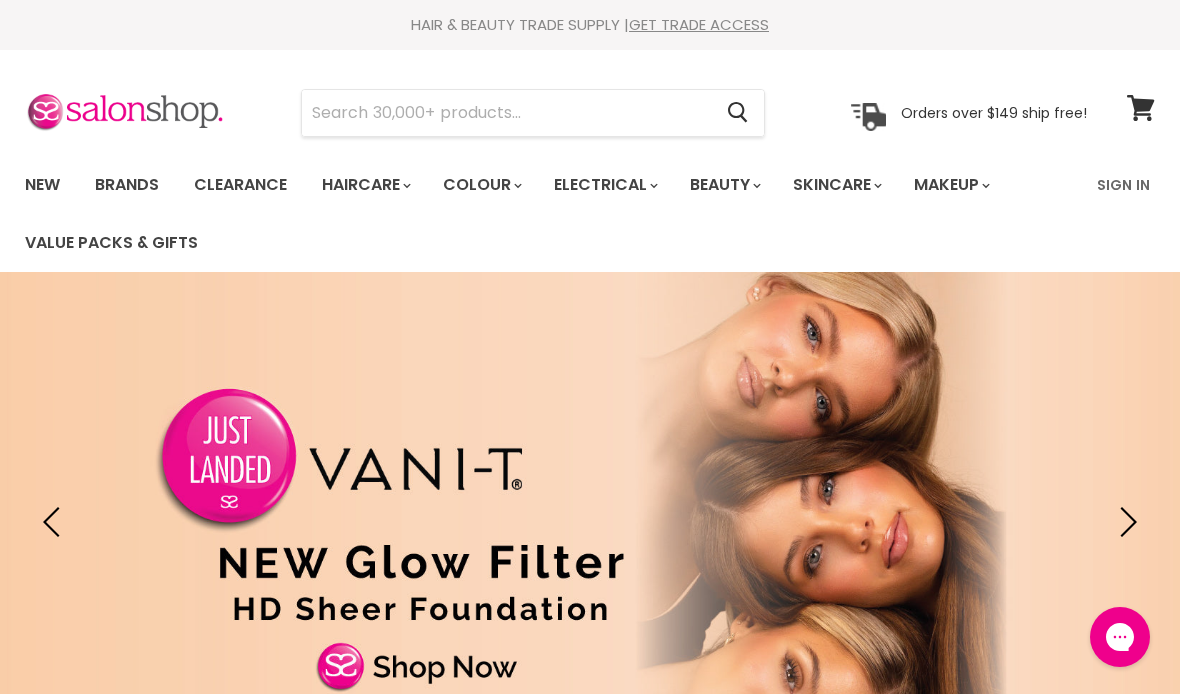 click at bounding box center (506, 113) 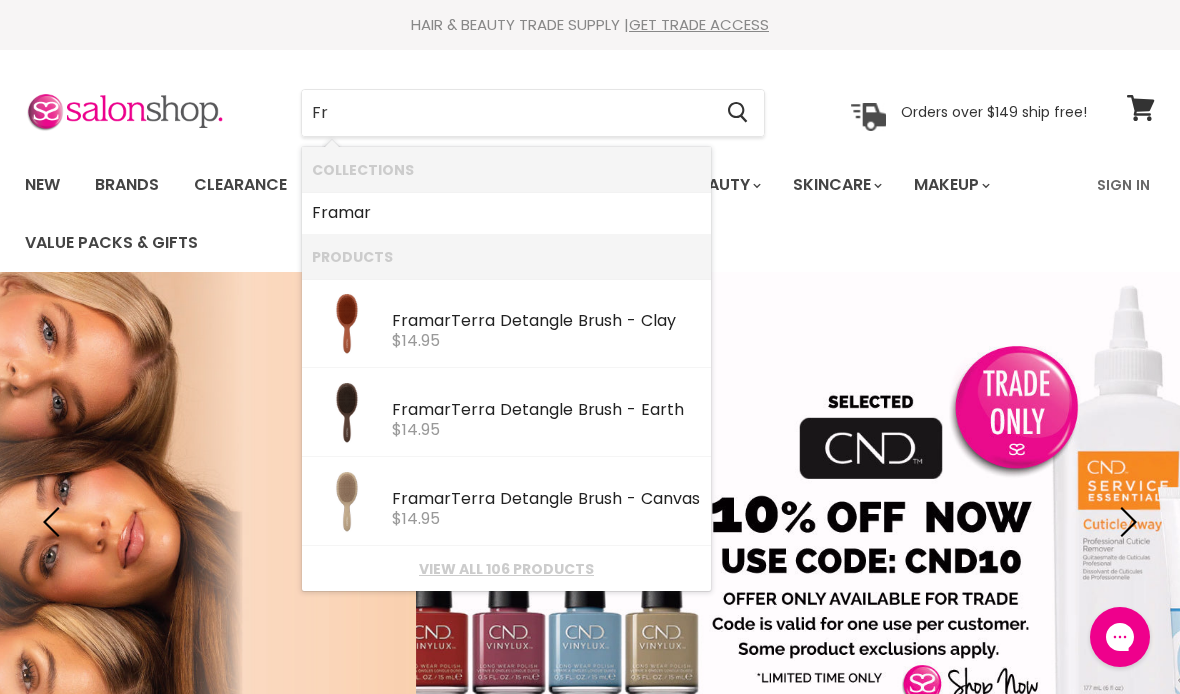 type on "F" 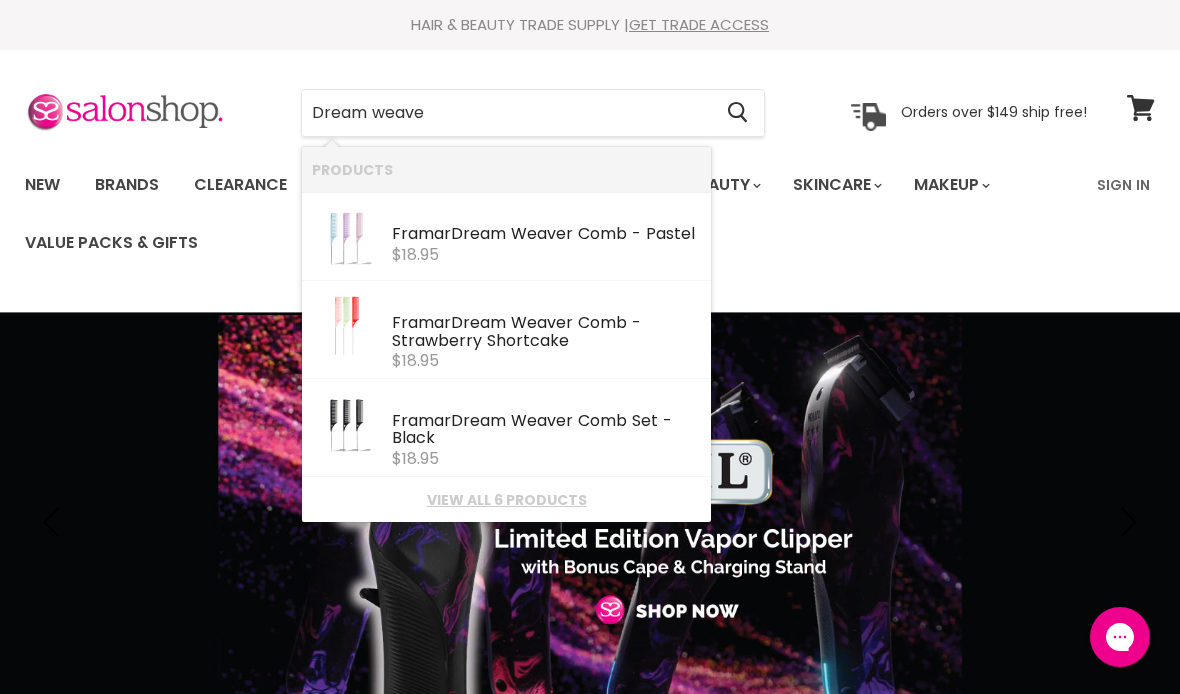 type on "Dream weaver" 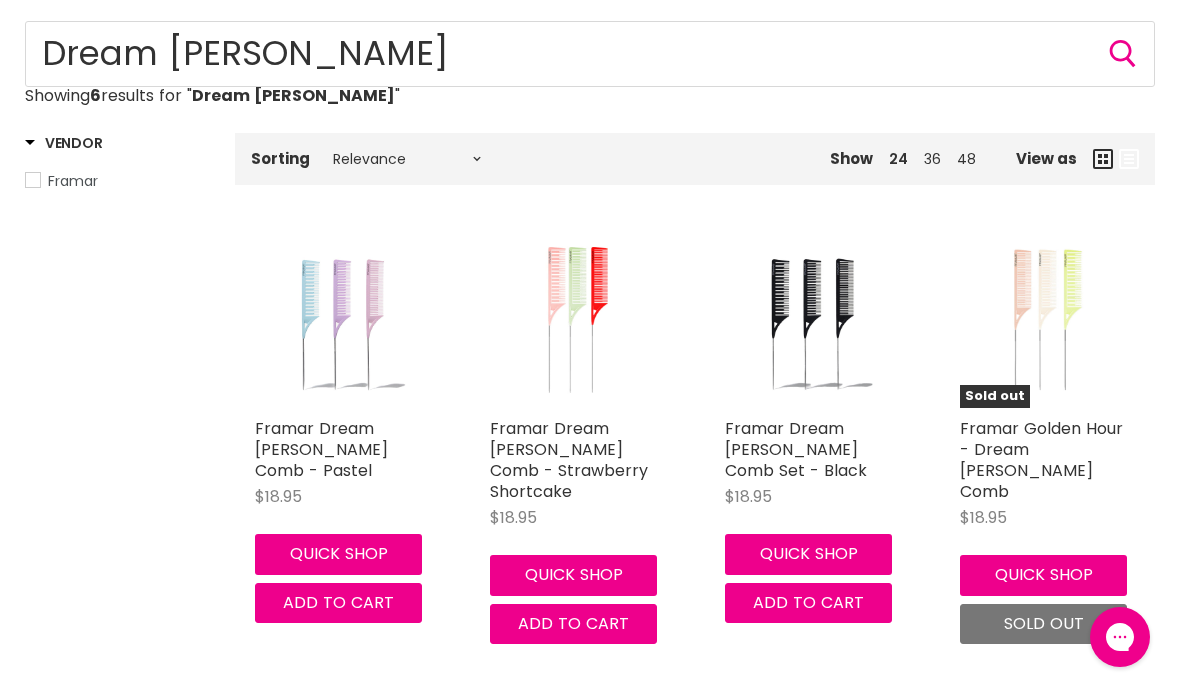 scroll, scrollTop: 0, scrollLeft: 0, axis: both 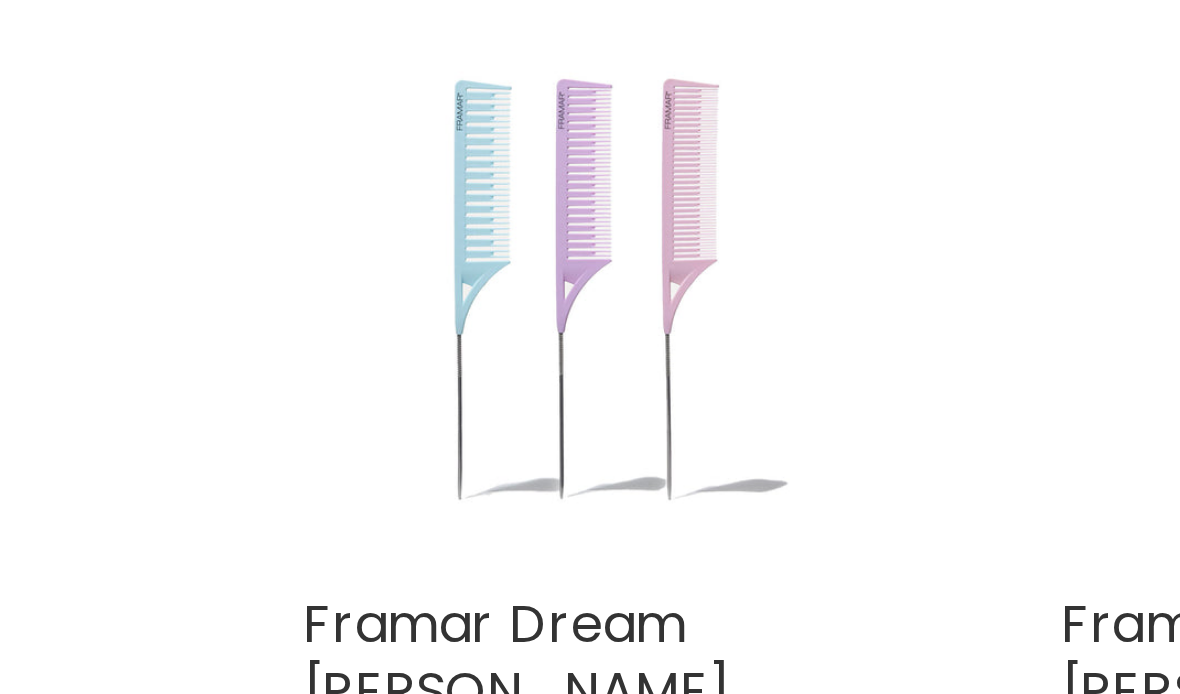 click at bounding box center [342, 121] 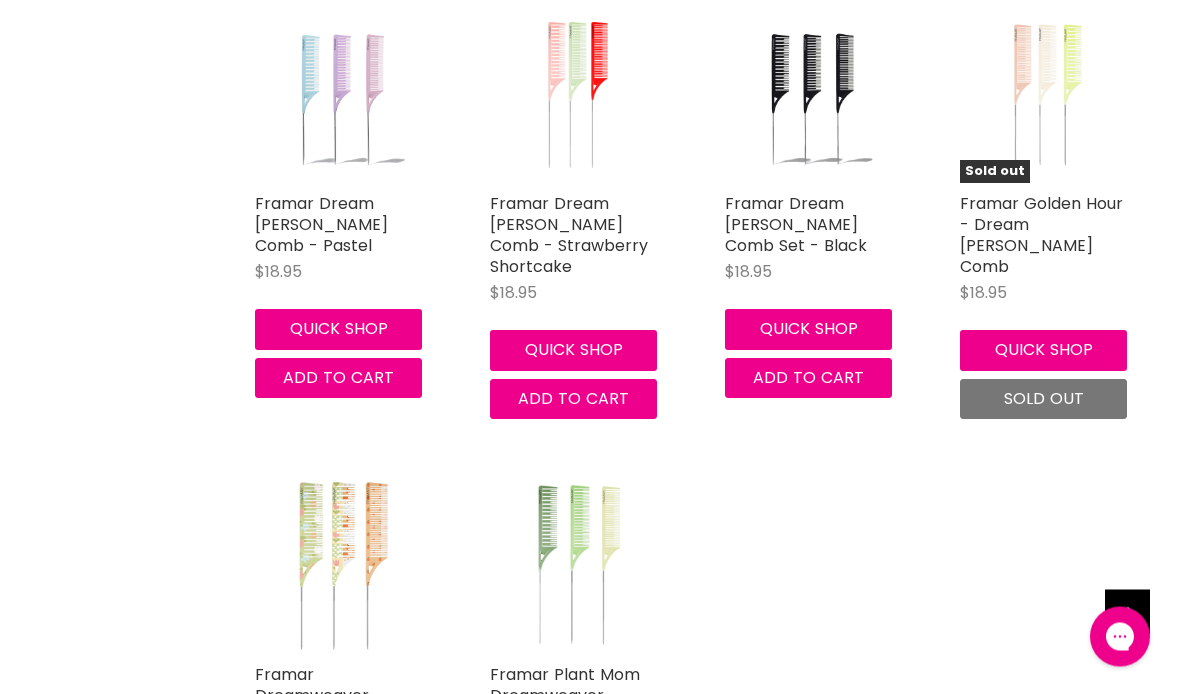 scroll, scrollTop: 504, scrollLeft: 0, axis: vertical 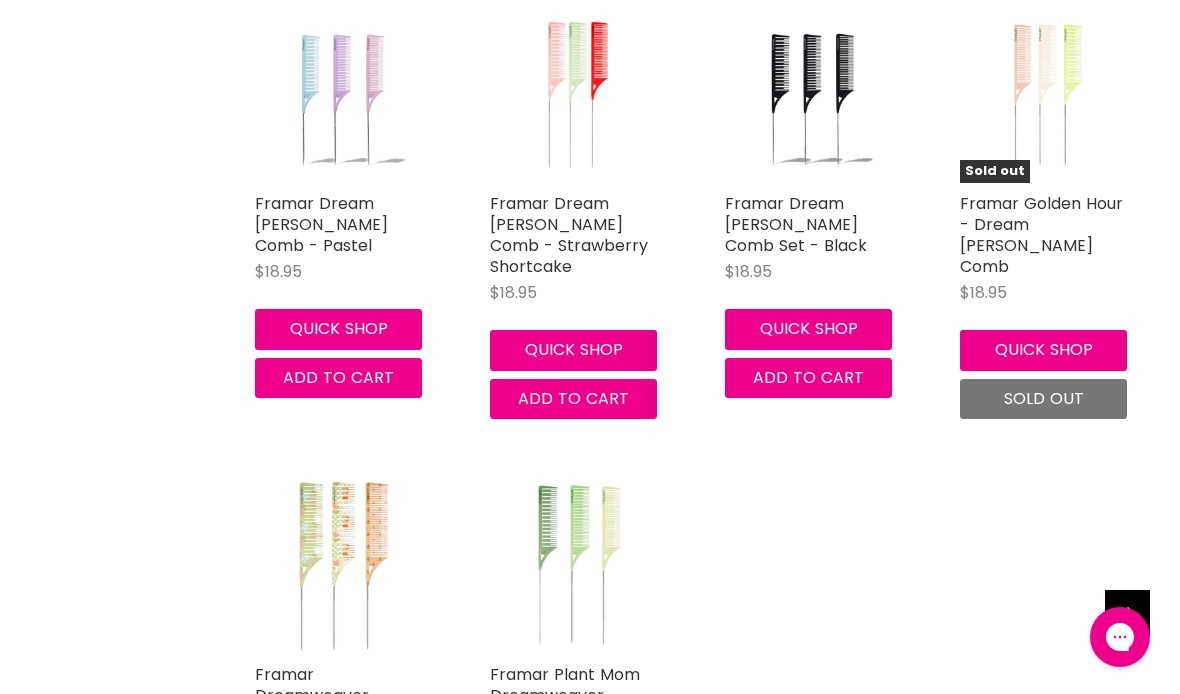 click at bounding box center (812, 95) 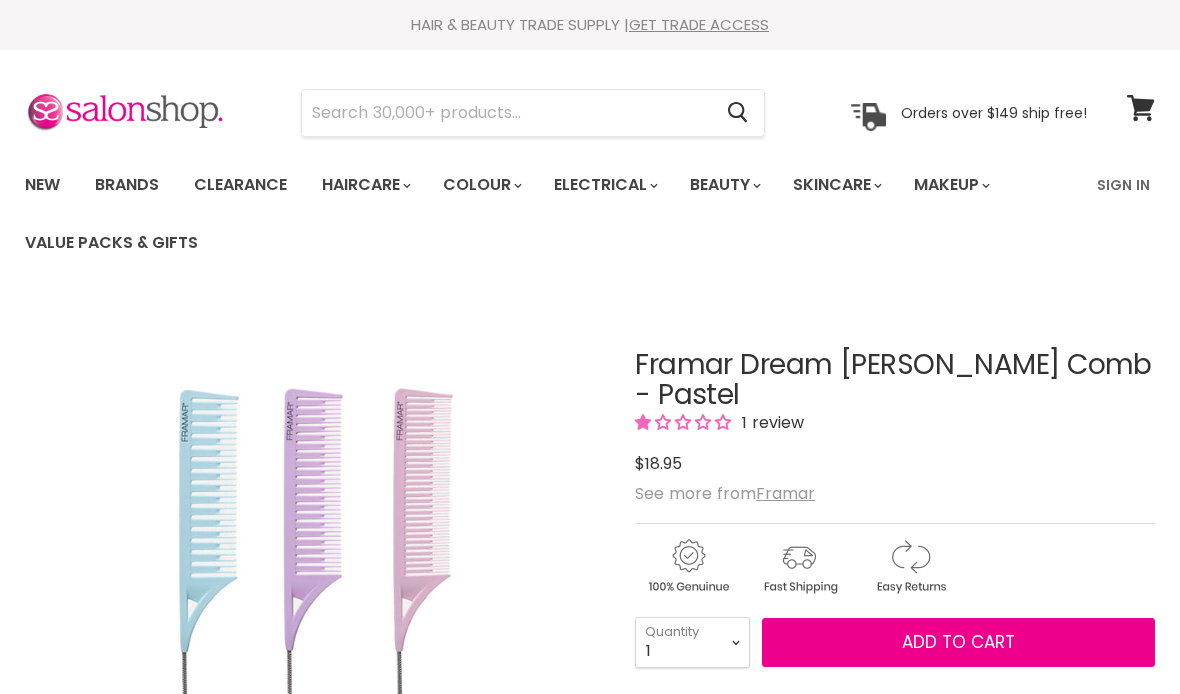 scroll, scrollTop: 0, scrollLeft: 0, axis: both 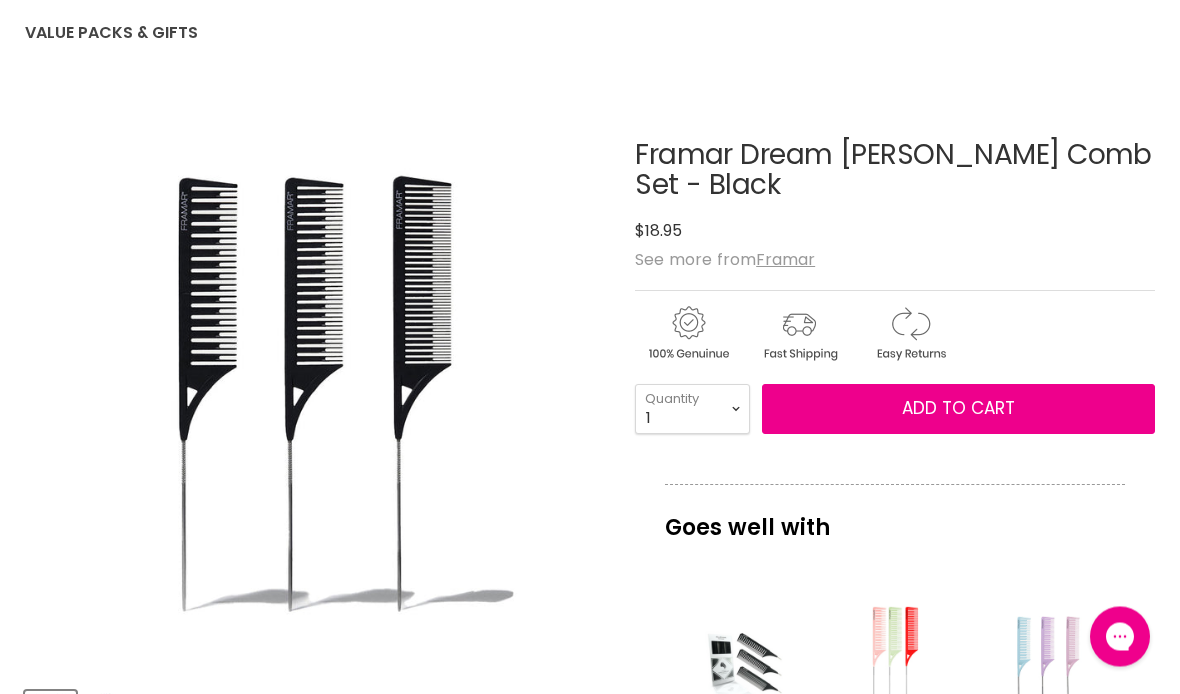 click on "Add to cart" at bounding box center [958, 409] 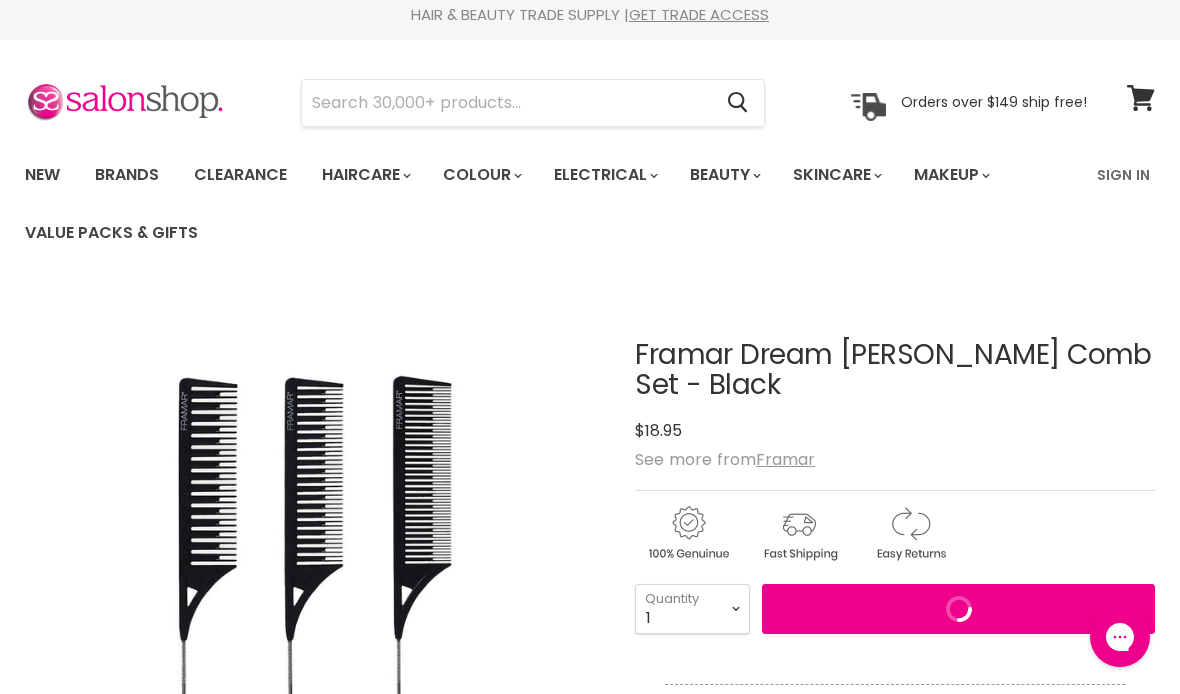 scroll, scrollTop: 0, scrollLeft: 0, axis: both 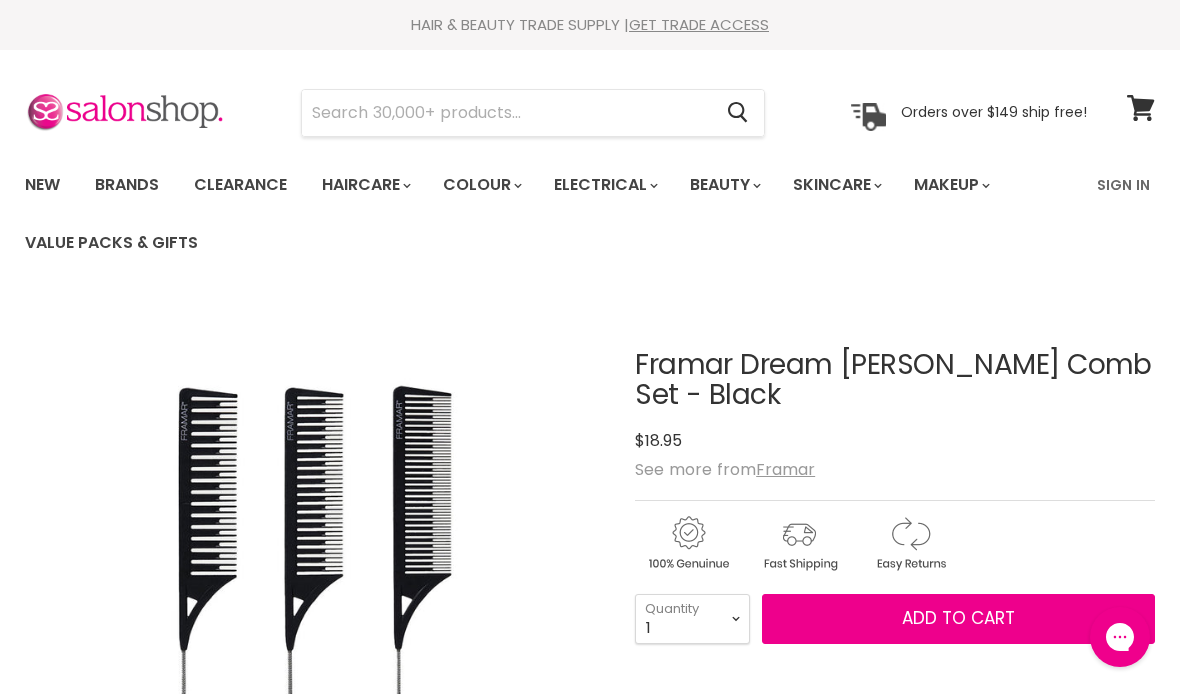 click at bounding box center (506, 113) 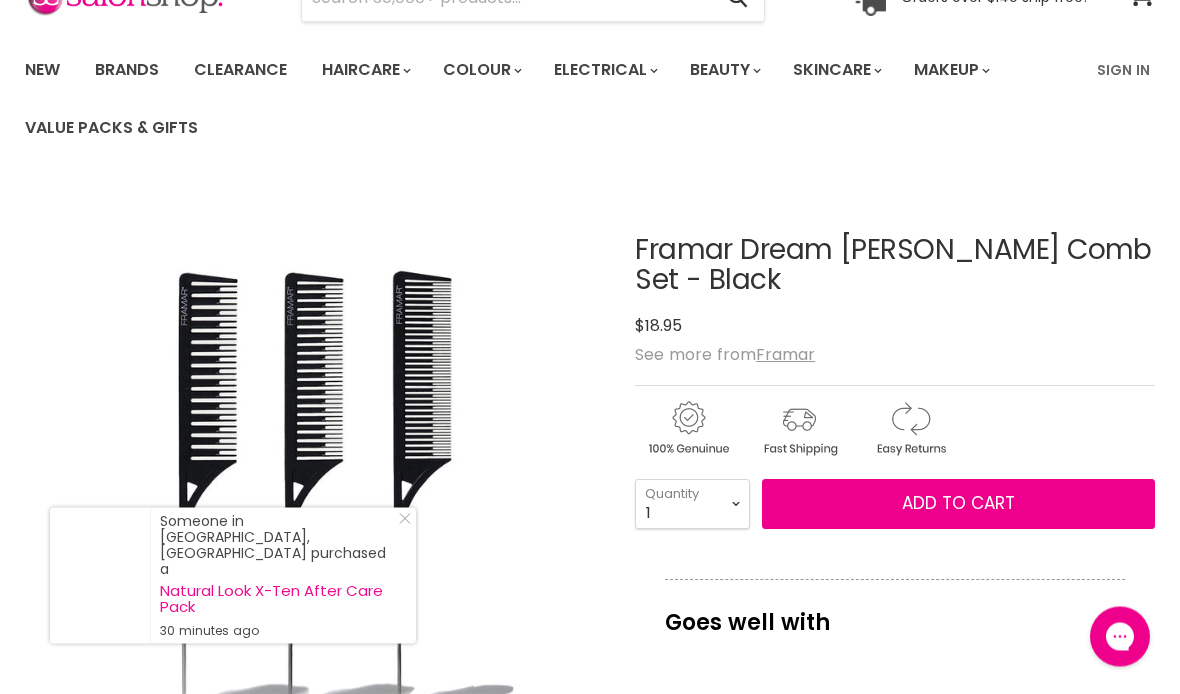 scroll, scrollTop: 0, scrollLeft: 0, axis: both 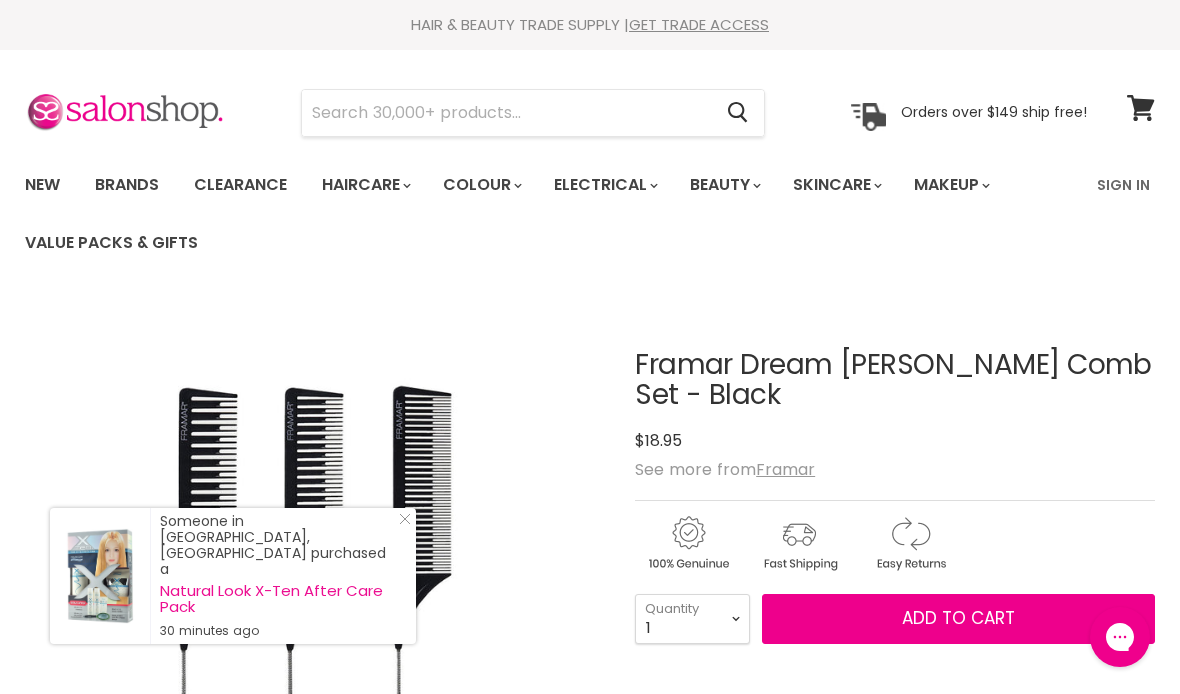 click at bounding box center (506, 113) 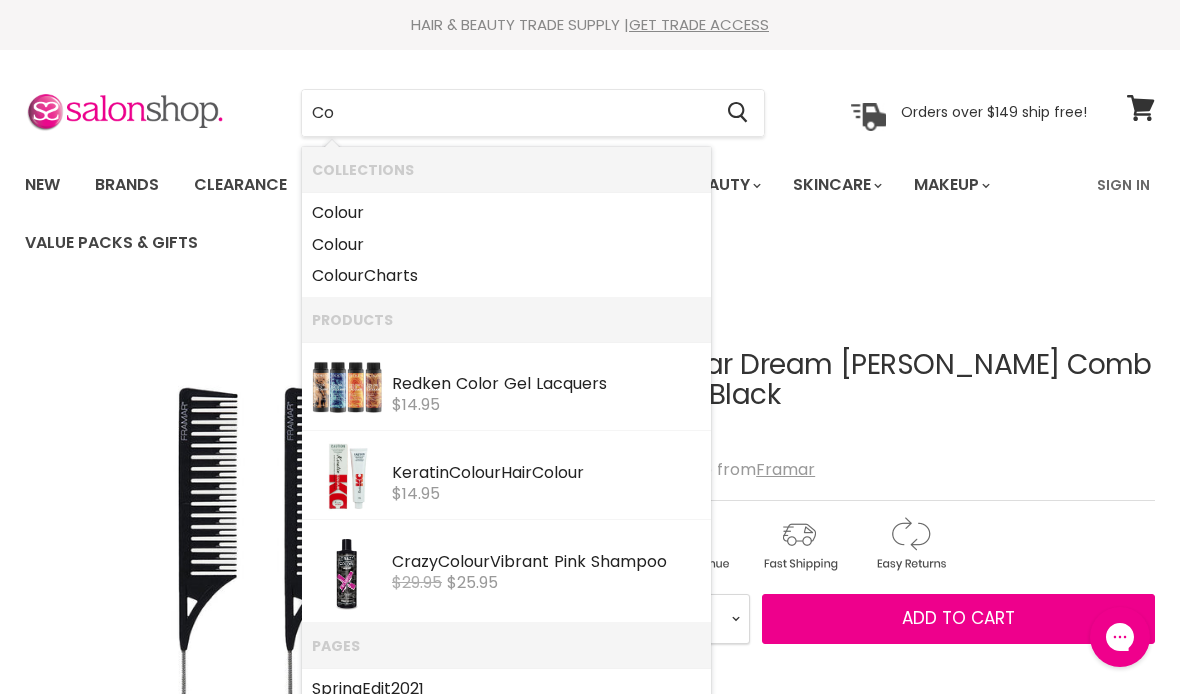 type on "C" 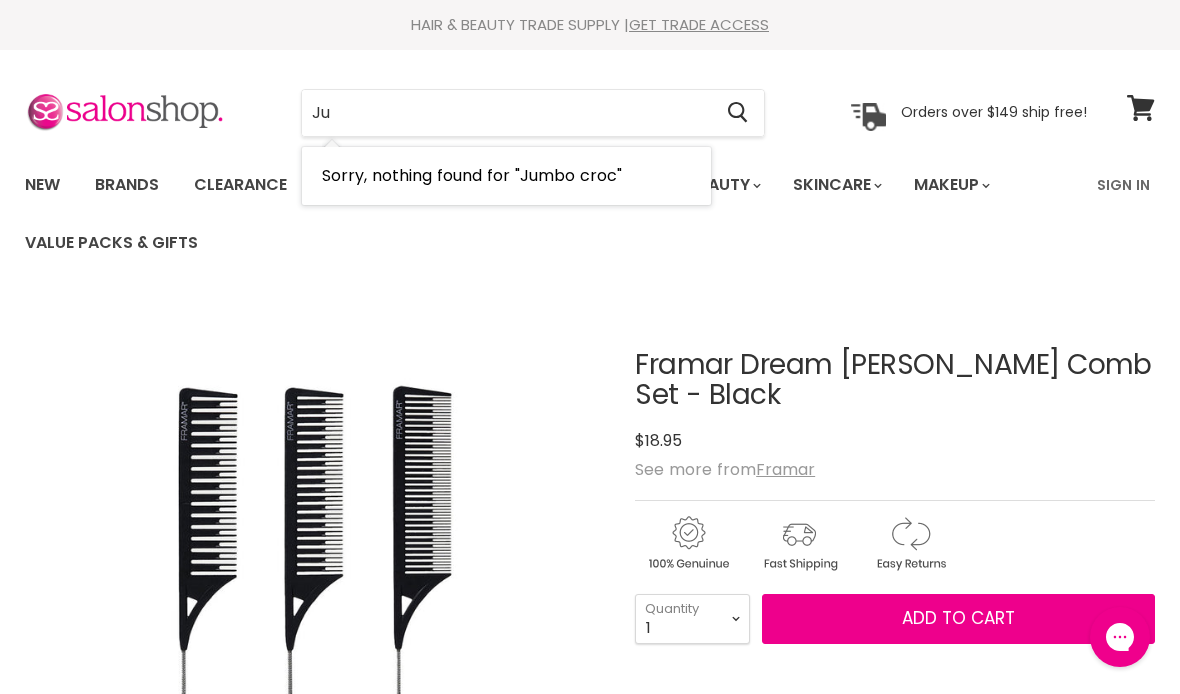 type on "J" 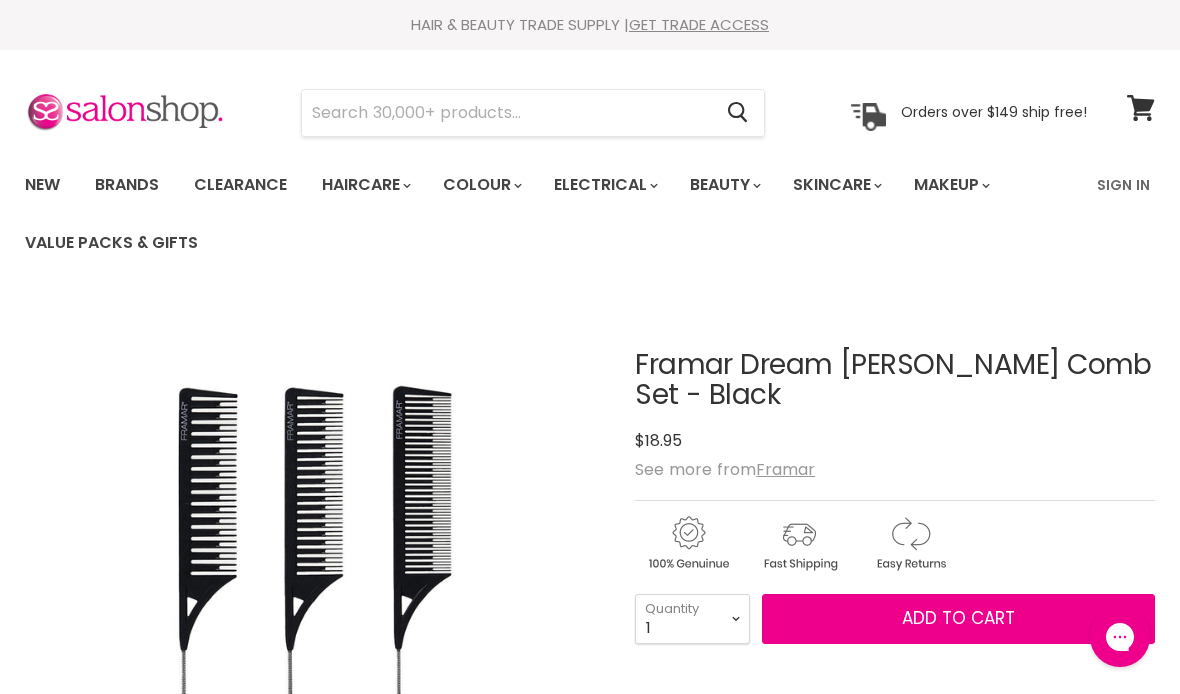 type on "C" 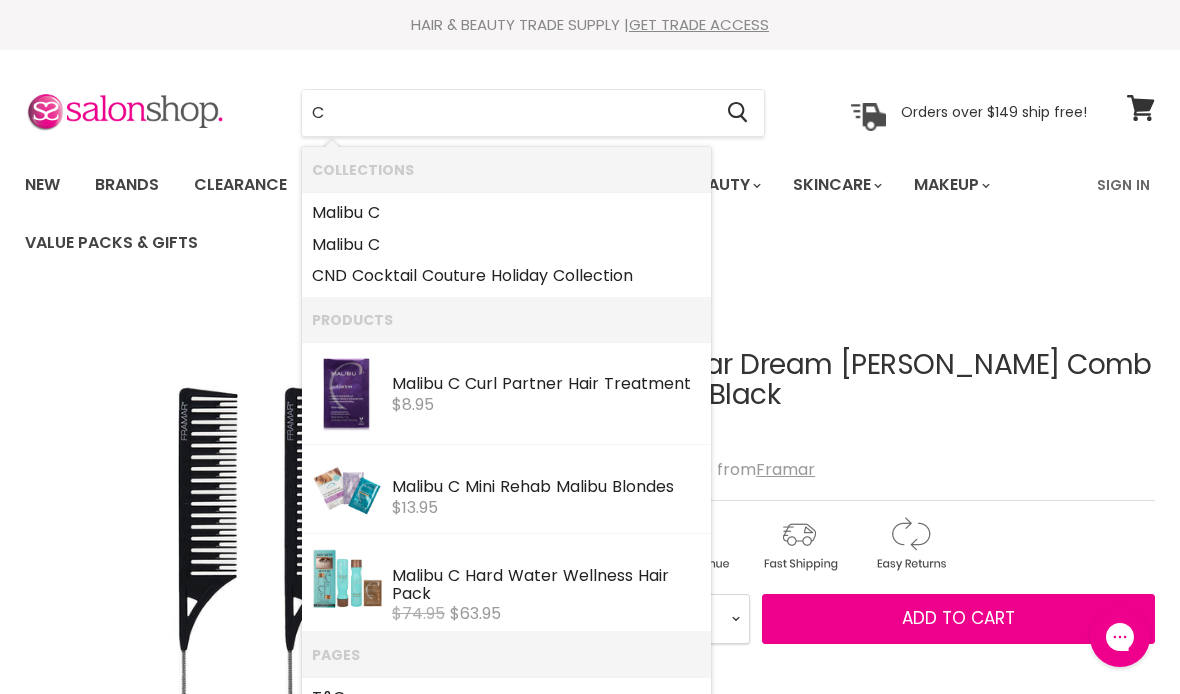 type 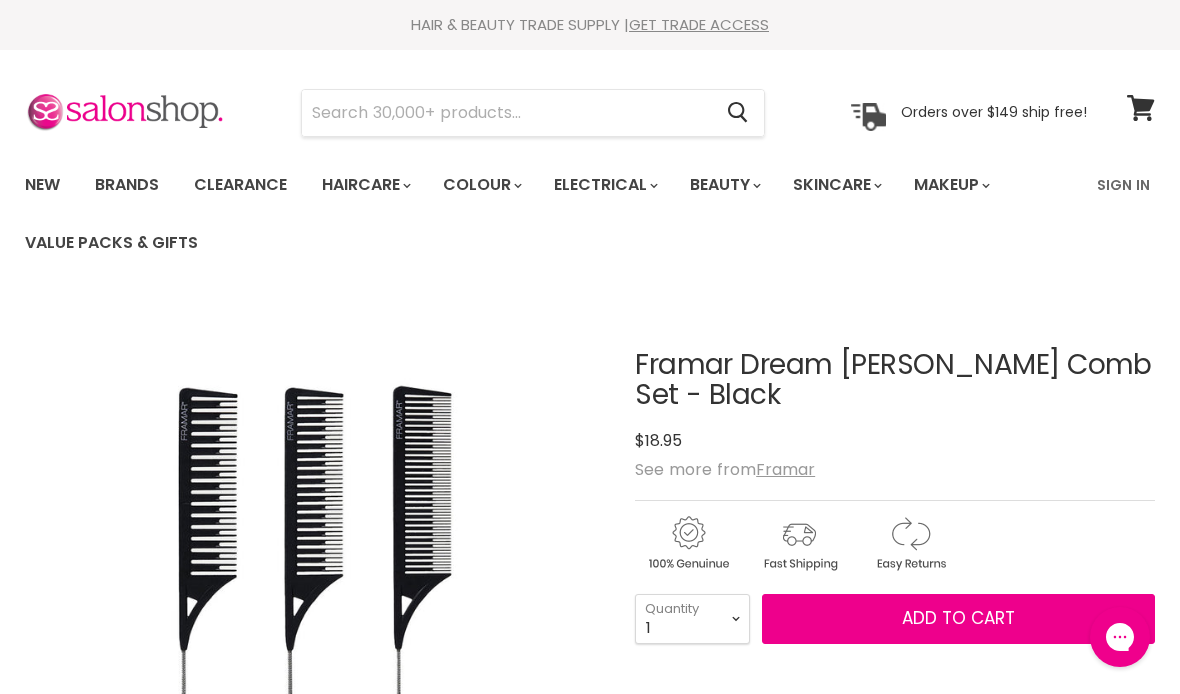 click on "Brands" at bounding box center (127, 185) 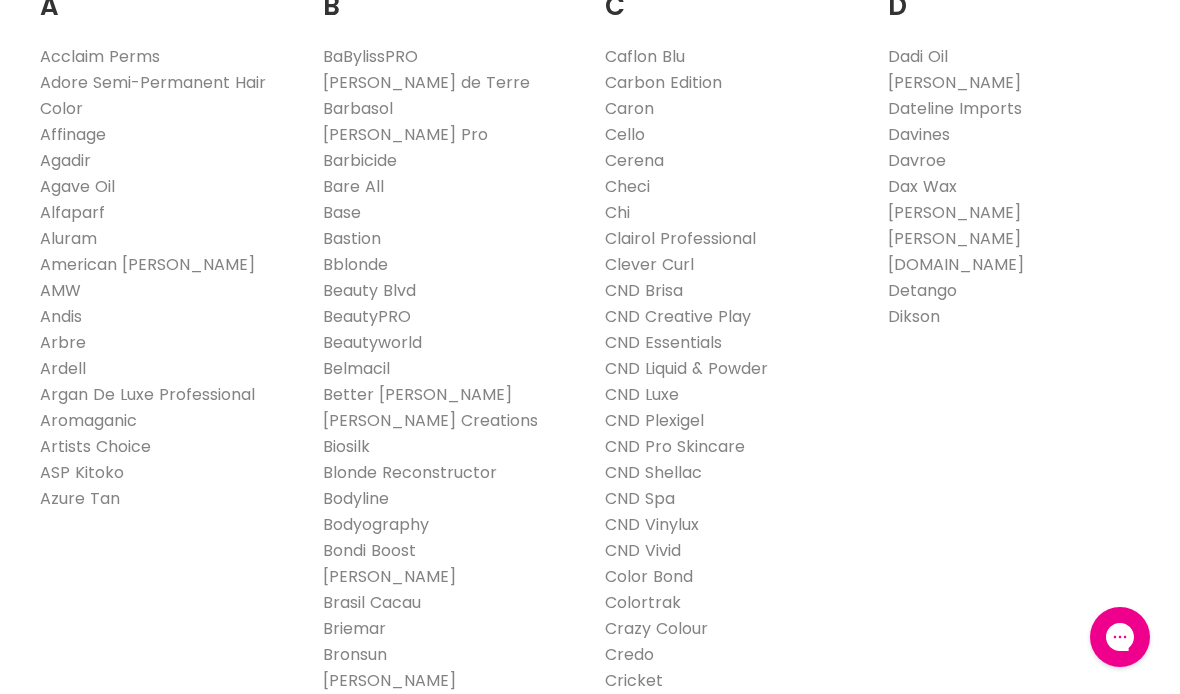 scroll, scrollTop: 539, scrollLeft: 0, axis: vertical 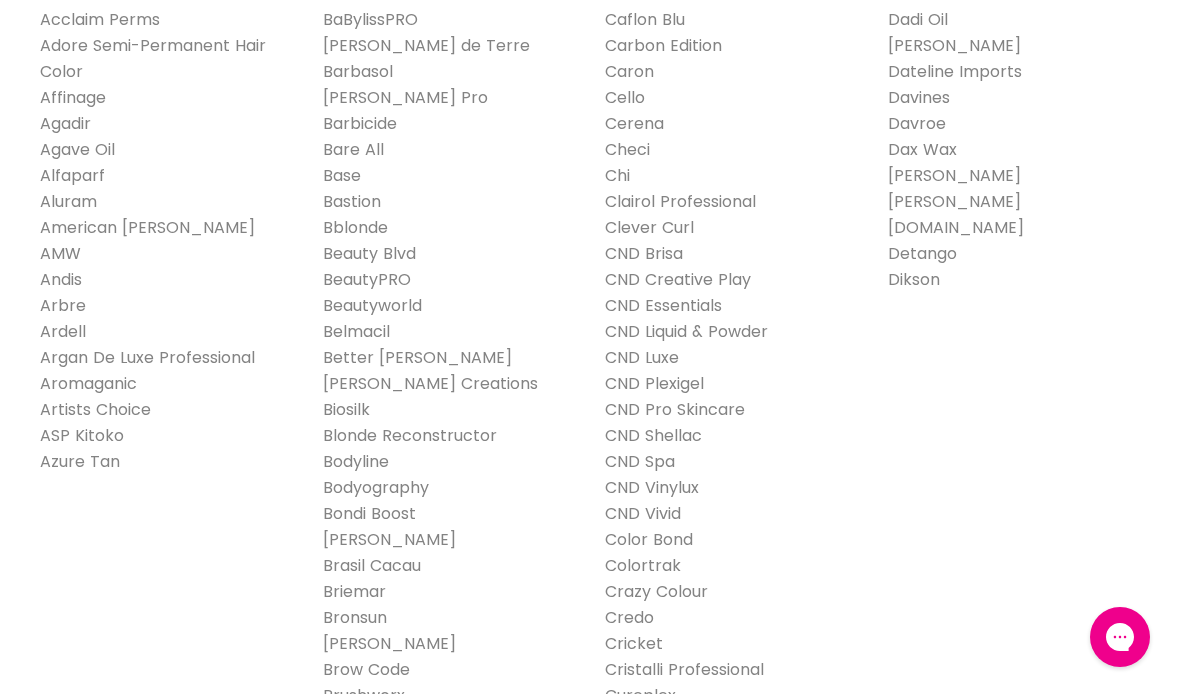 click on "Colortrak" at bounding box center (643, 565) 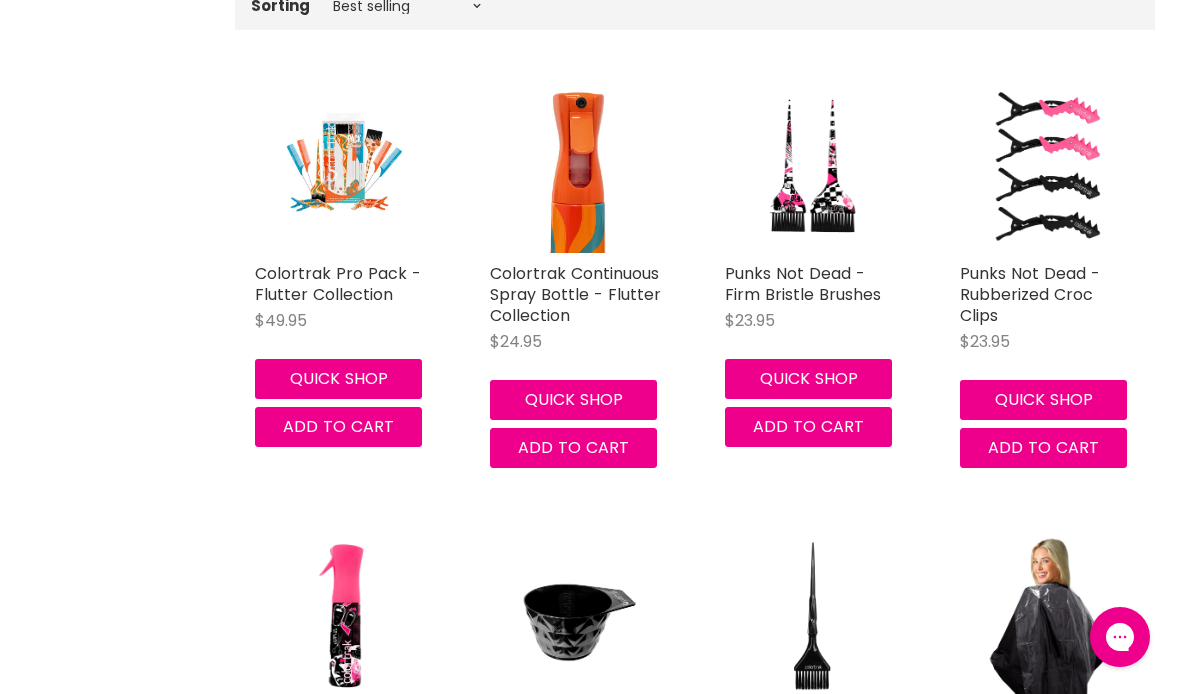 scroll, scrollTop: 0, scrollLeft: 0, axis: both 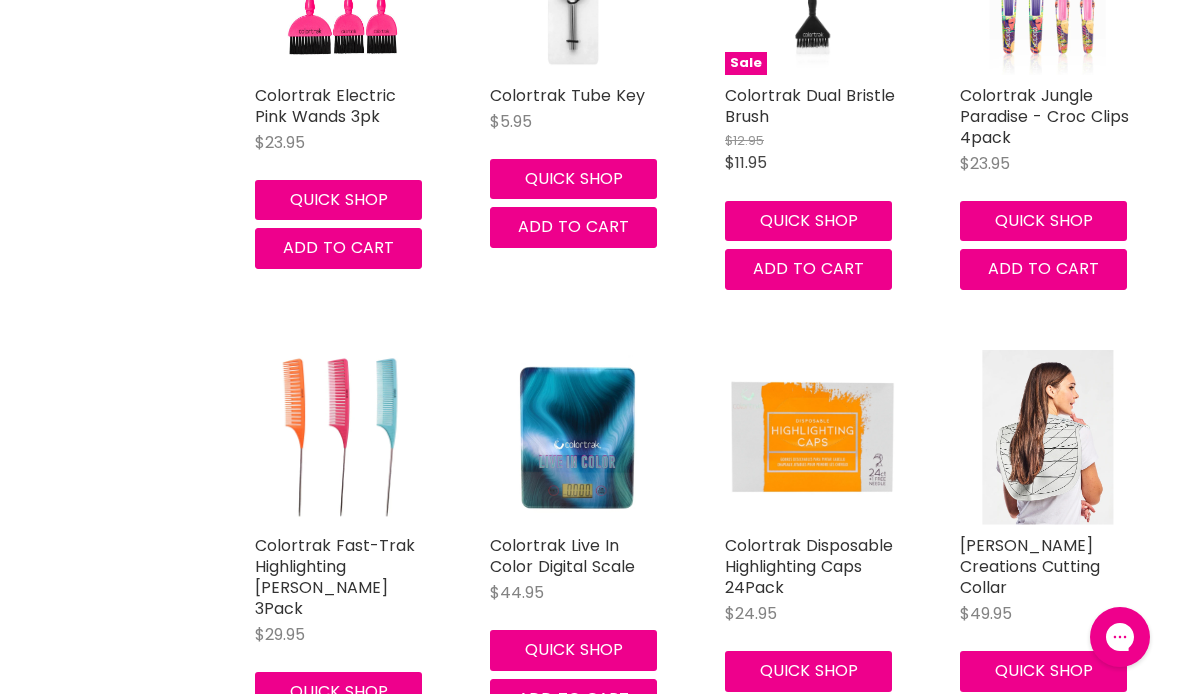 click at bounding box center [342, 437] 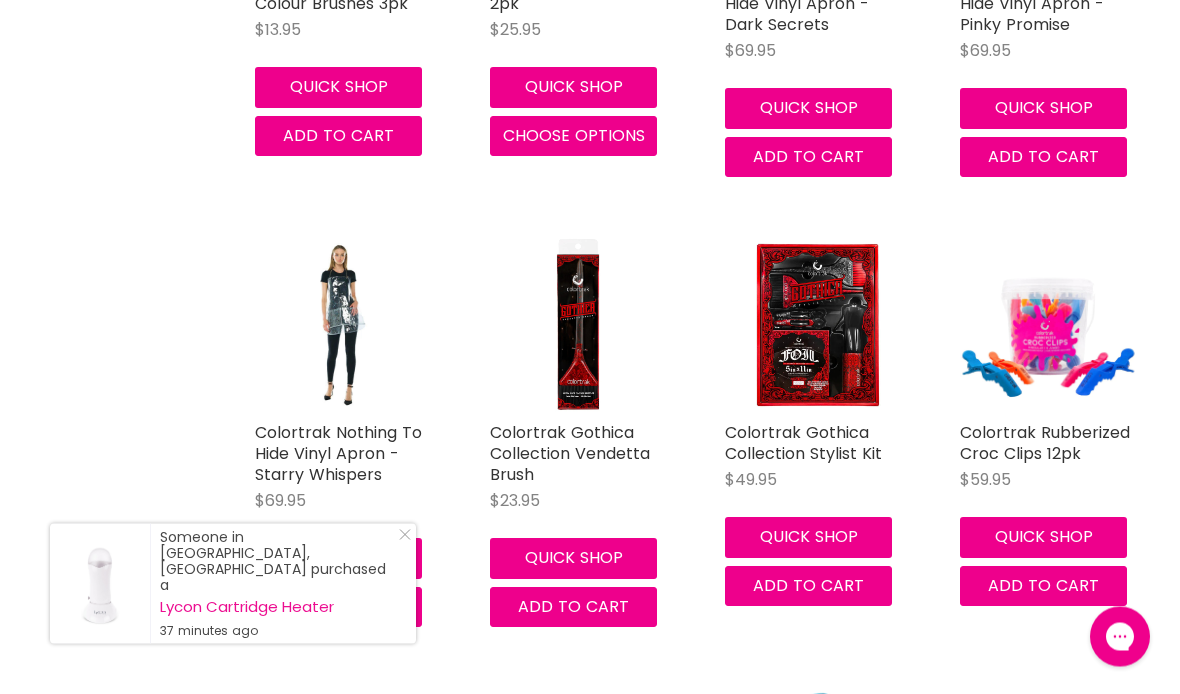 scroll, scrollTop: 2564, scrollLeft: 0, axis: vertical 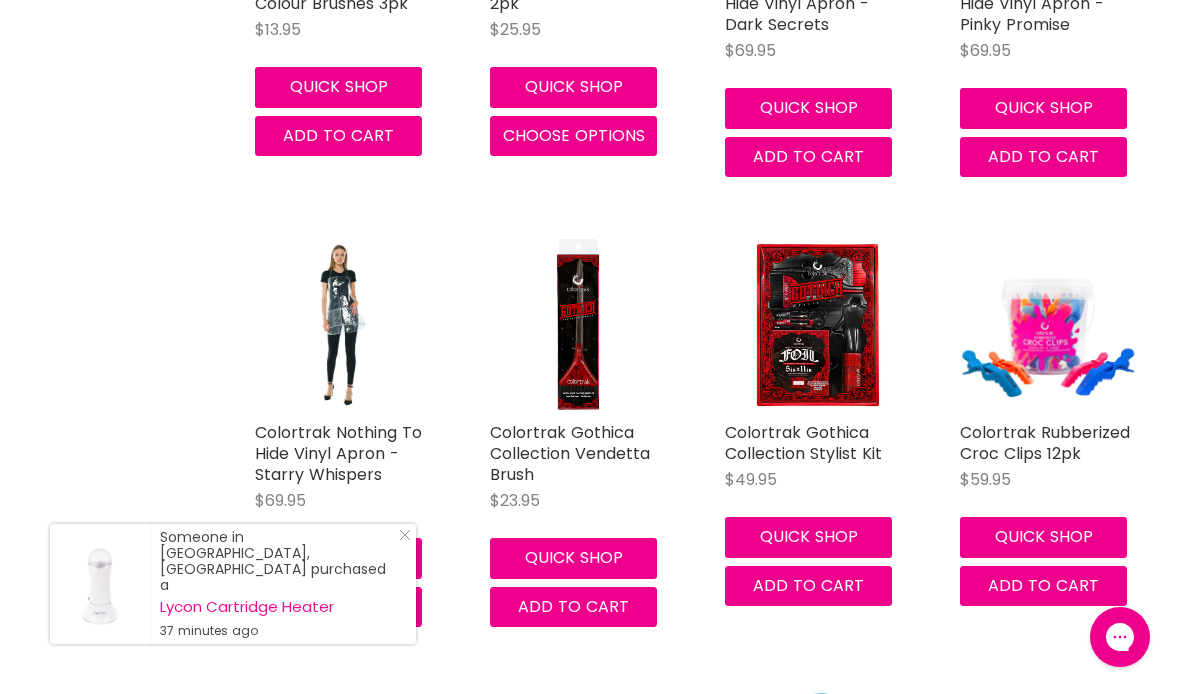 click at bounding box center (1047, 324) 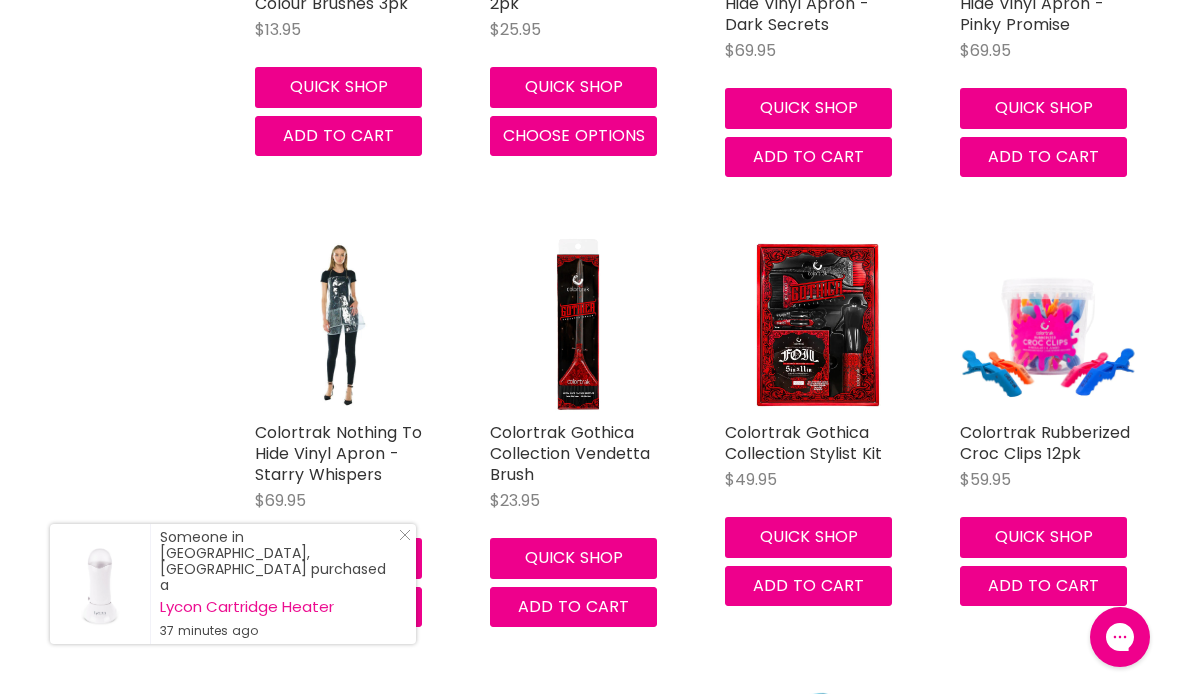 scroll, scrollTop: 0, scrollLeft: 0, axis: both 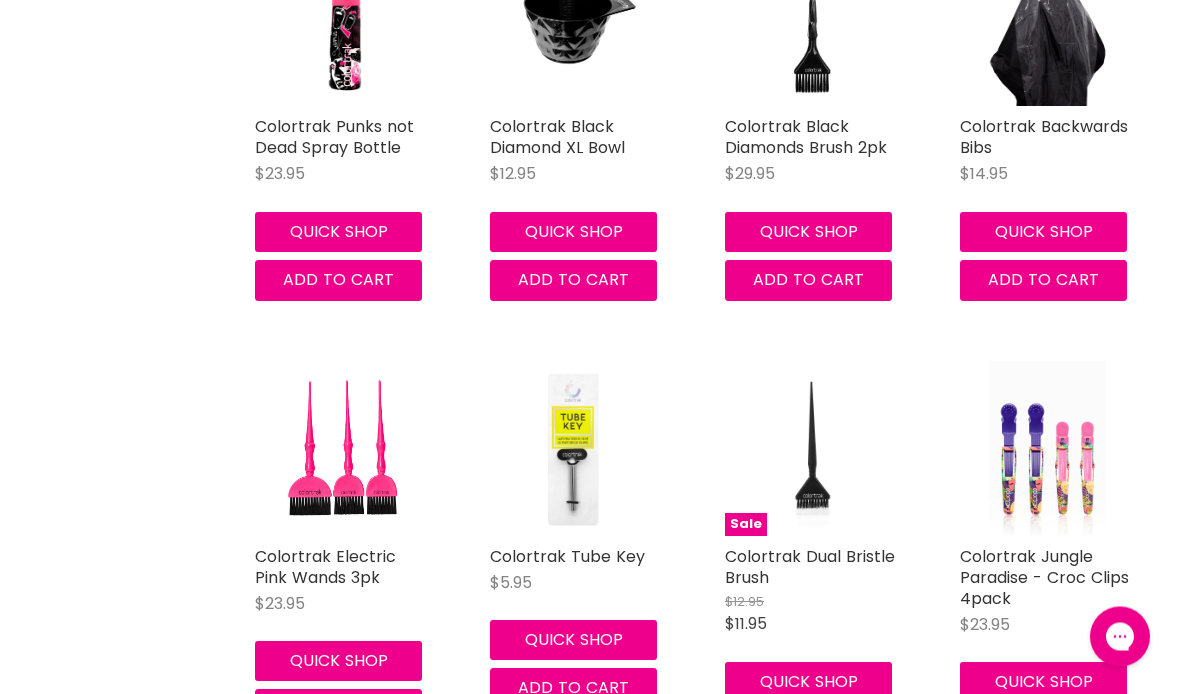 click at bounding box center [1047, 449] 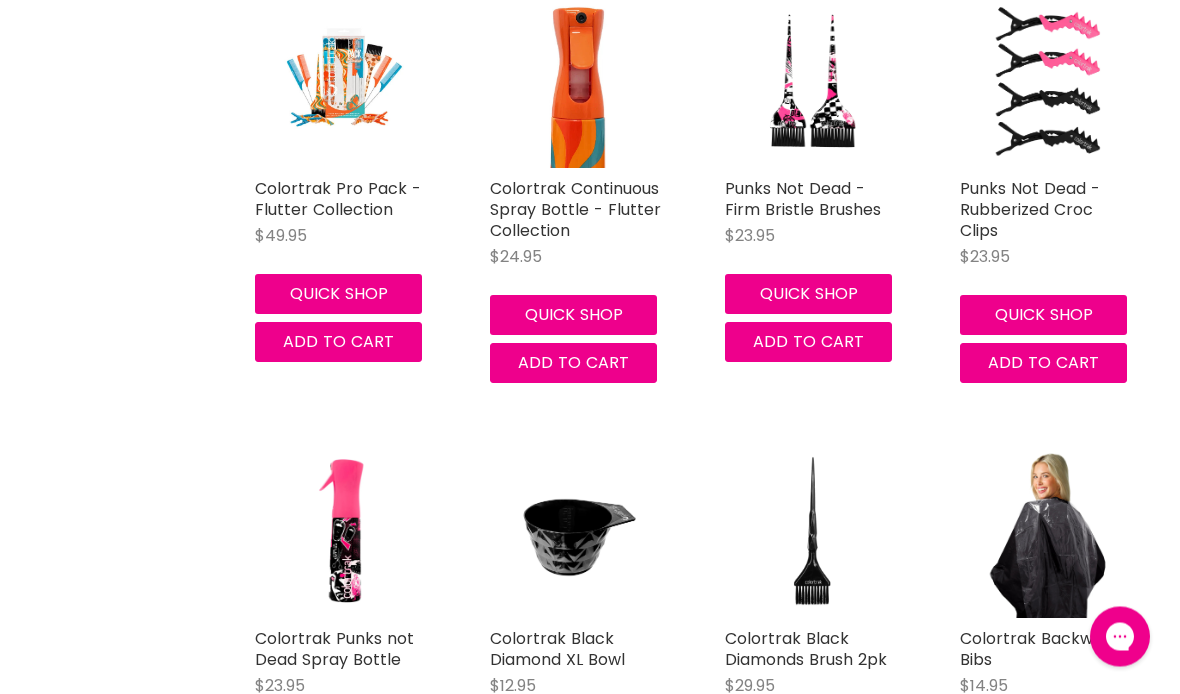 scroll, scrollTop: 524, scrollLeft: 0, axis: vertical 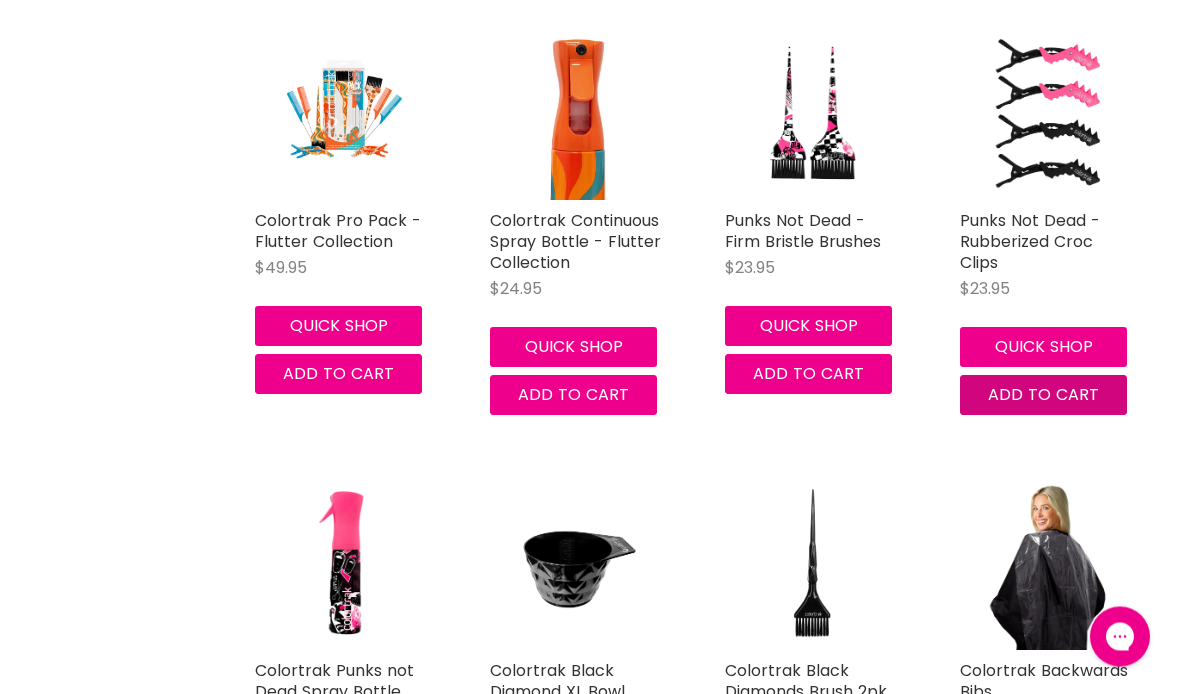 click on "Add to cart" at bounding box center (1043, 395) 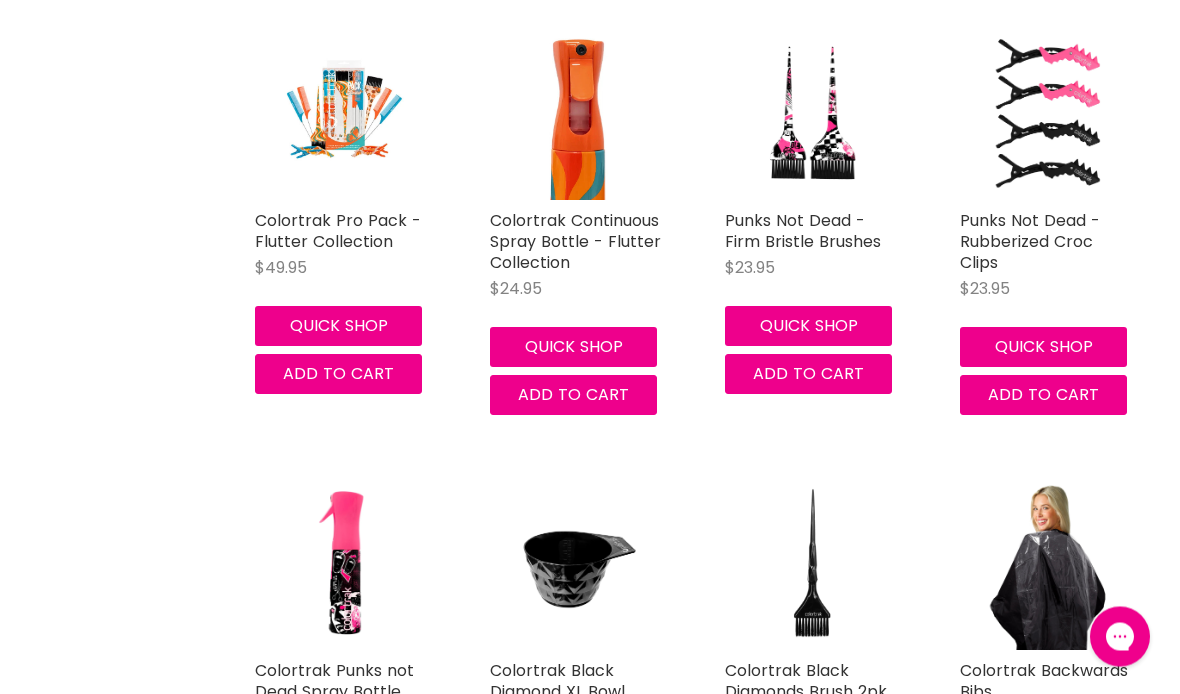scroll, scrollTop: 525, scrollLeft: 0, axis: vertical 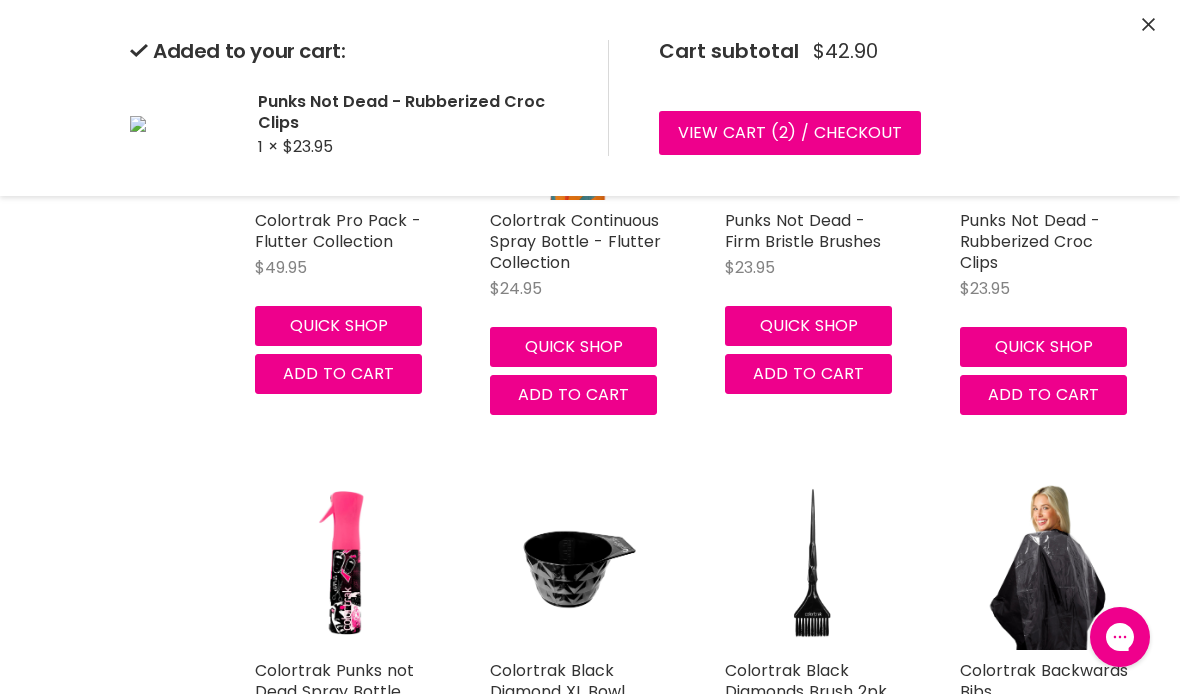 click on "Added to your cart:
Punks Not Dead - Rubberized Croc Clips
1 ×
$23.95
Cart subtotal
$42.90
View cart ( 2 )  /  Checkout
Checkout" at bounding box center [590, 98] 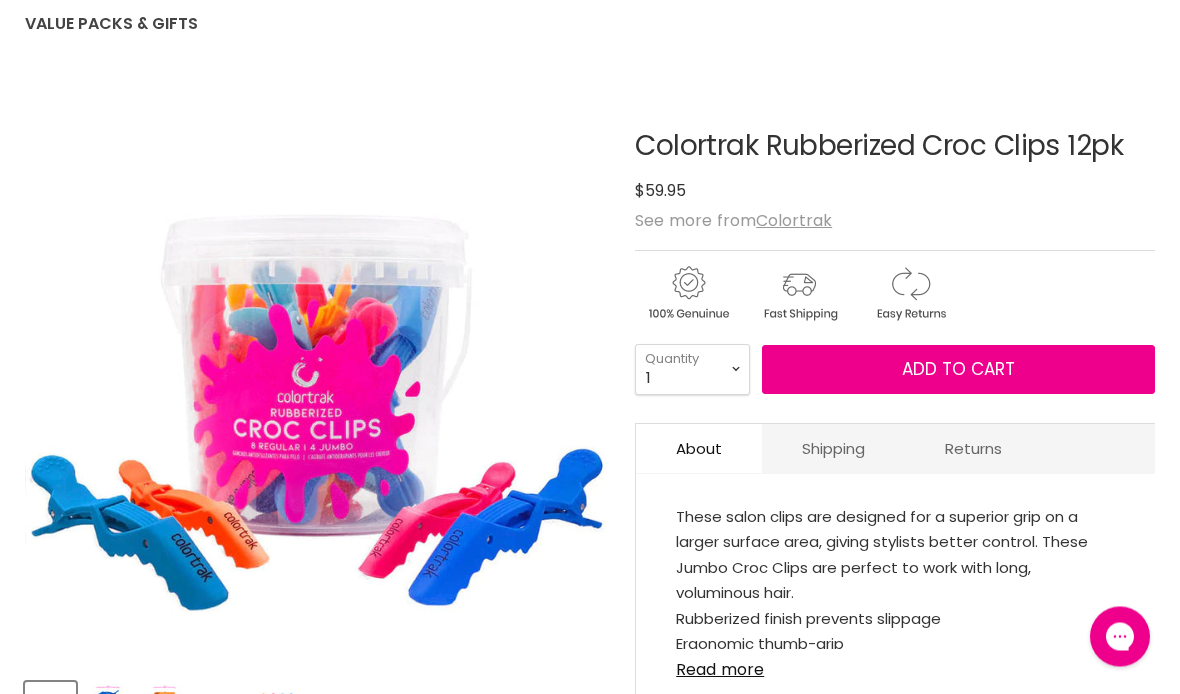 scroll, scrollTop: 0, scrollLeft: 0, axis: both 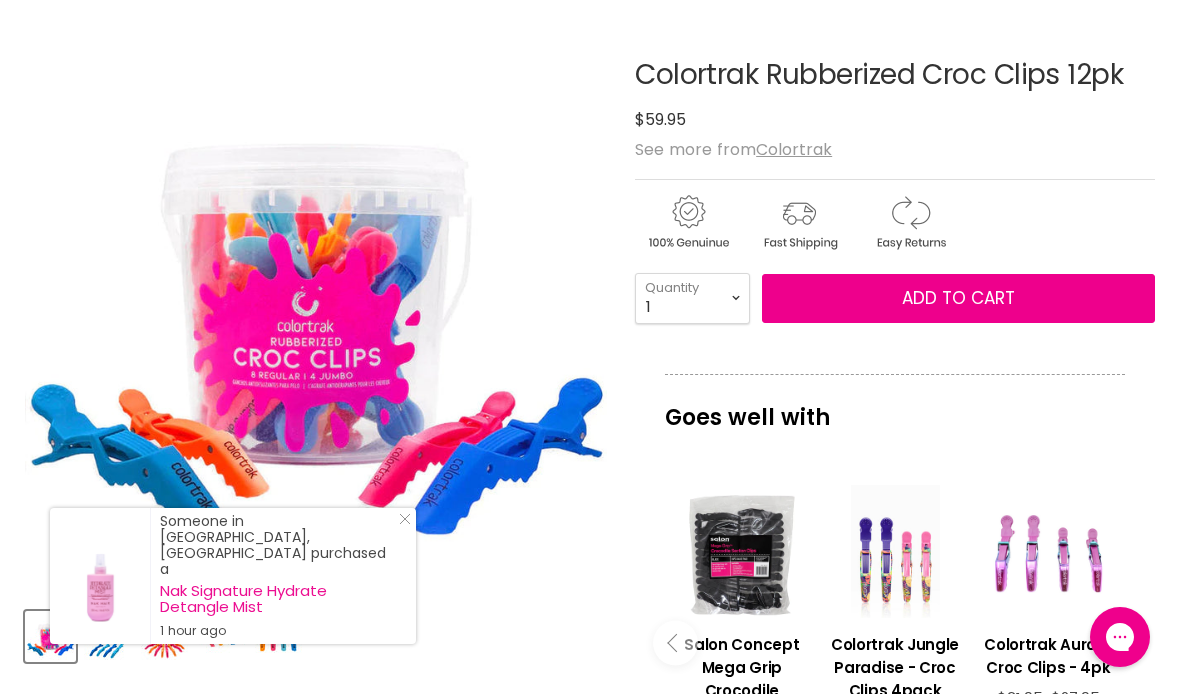 click on "Add to cart" at bounding box center (958, 299) 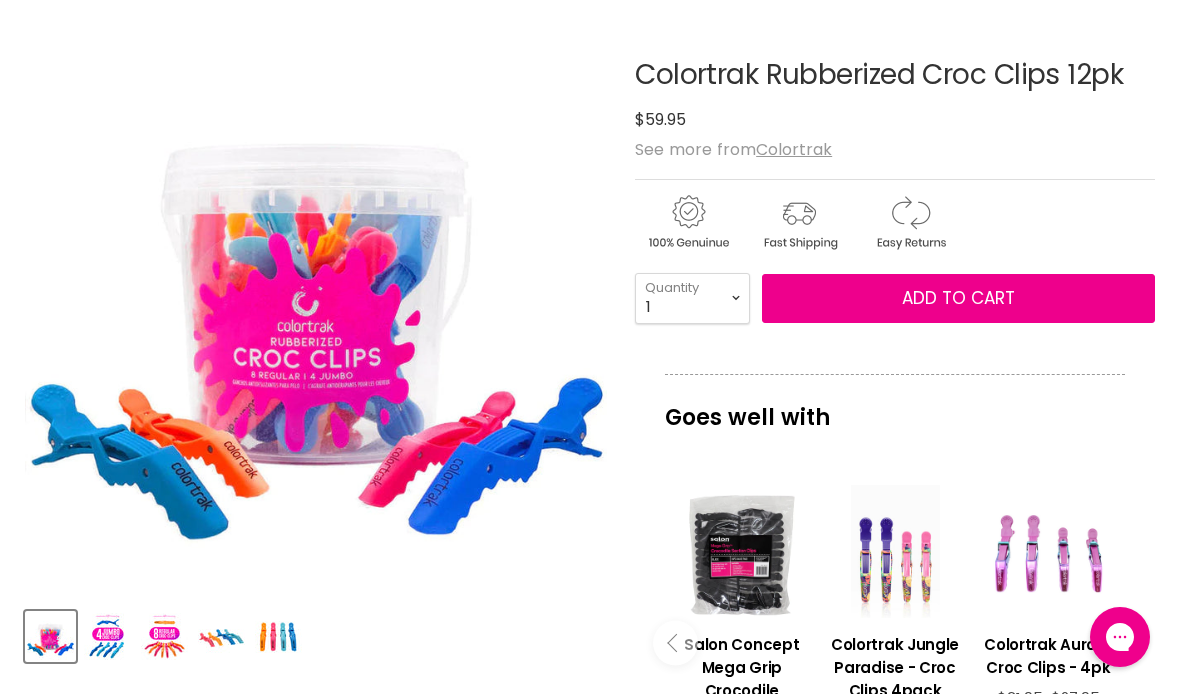 click at bounding box center (107, 636) 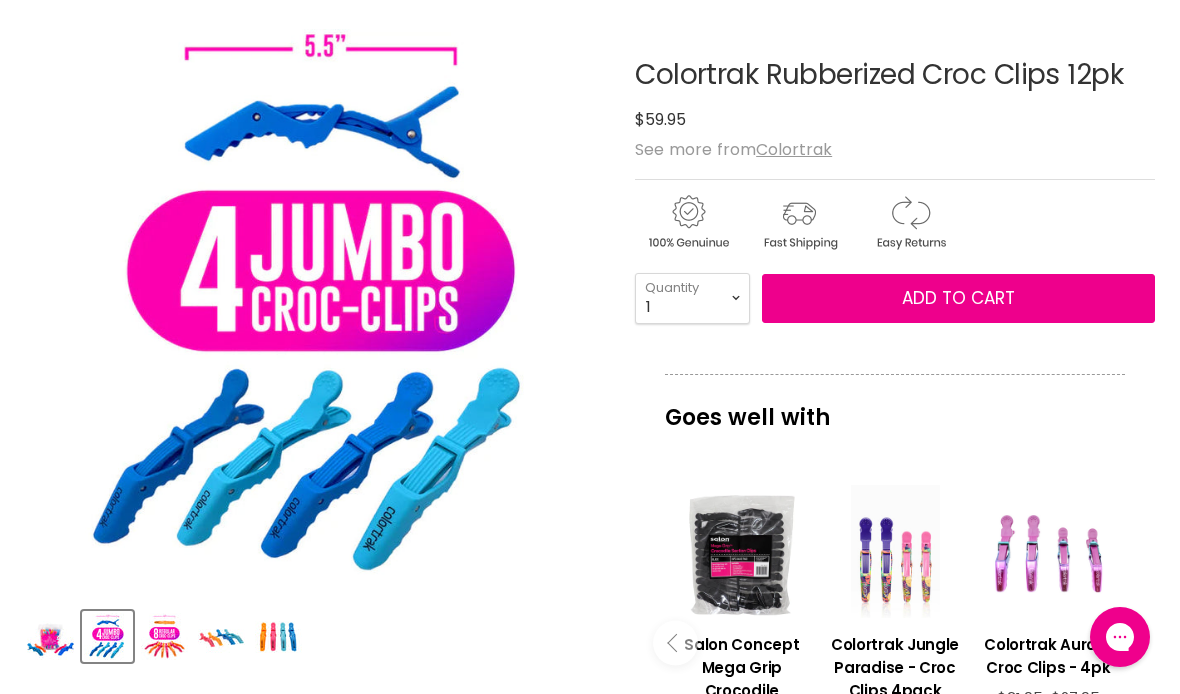 click at bounding box center [164, 636] 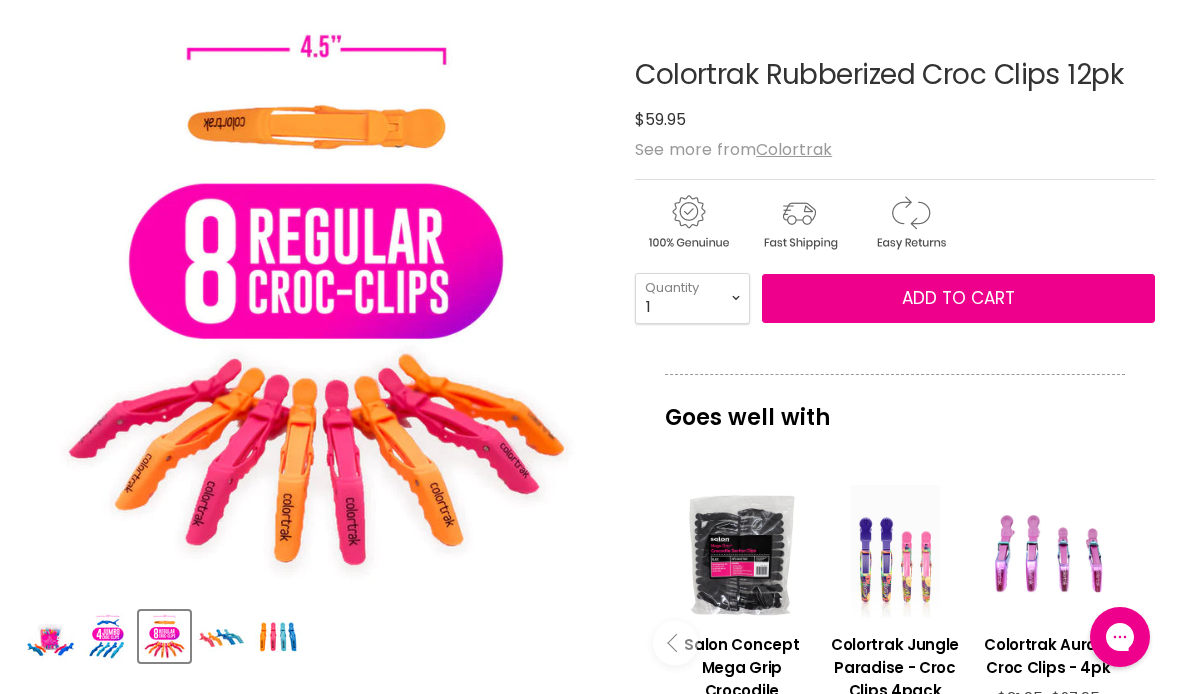 click at bounding box center [221, 636] 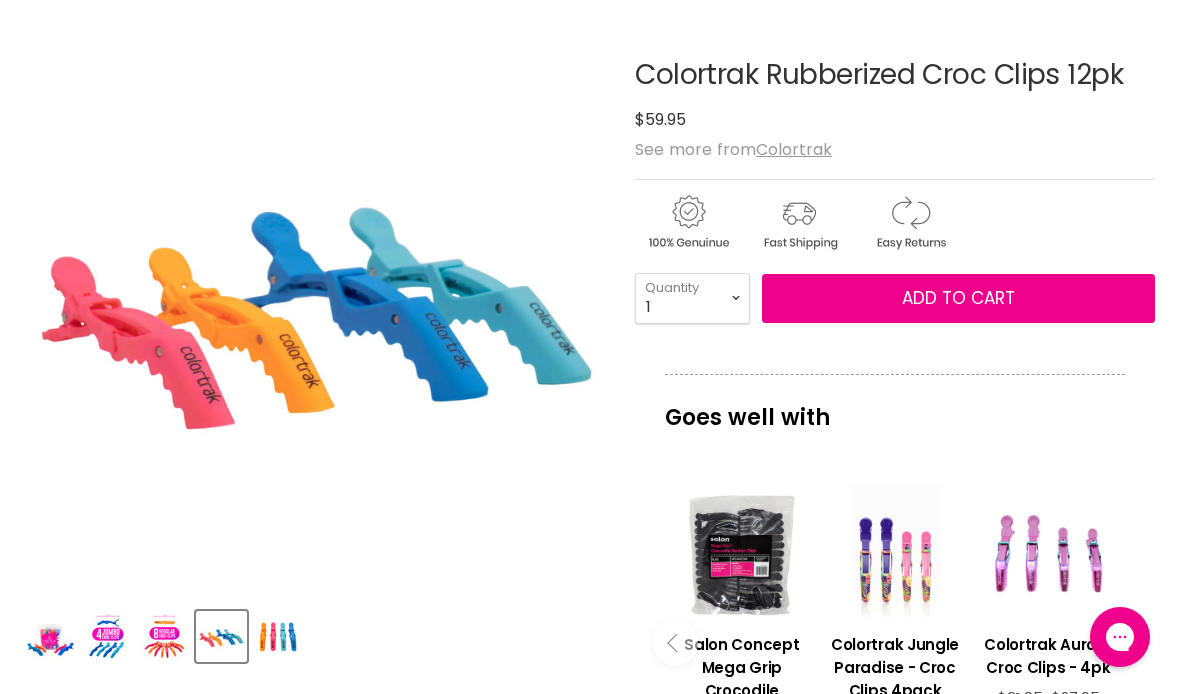 click at bounding box center [278, 636] 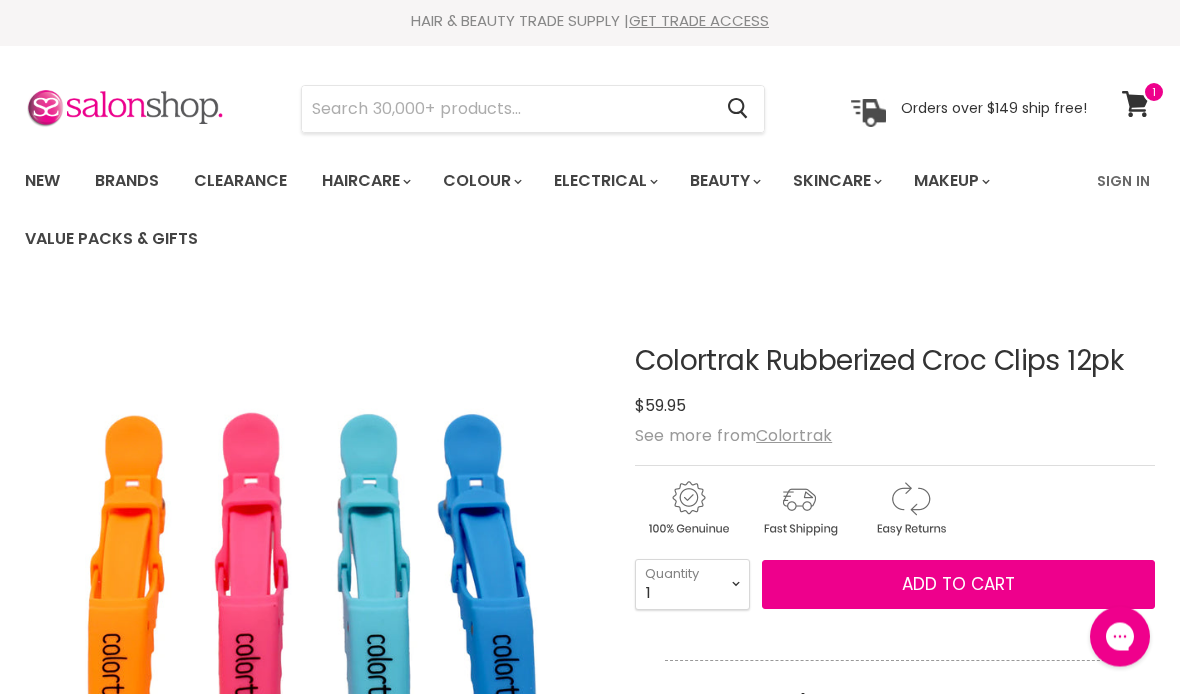scroll, scrollTop: 0, scrollLeft: 0, axis: both 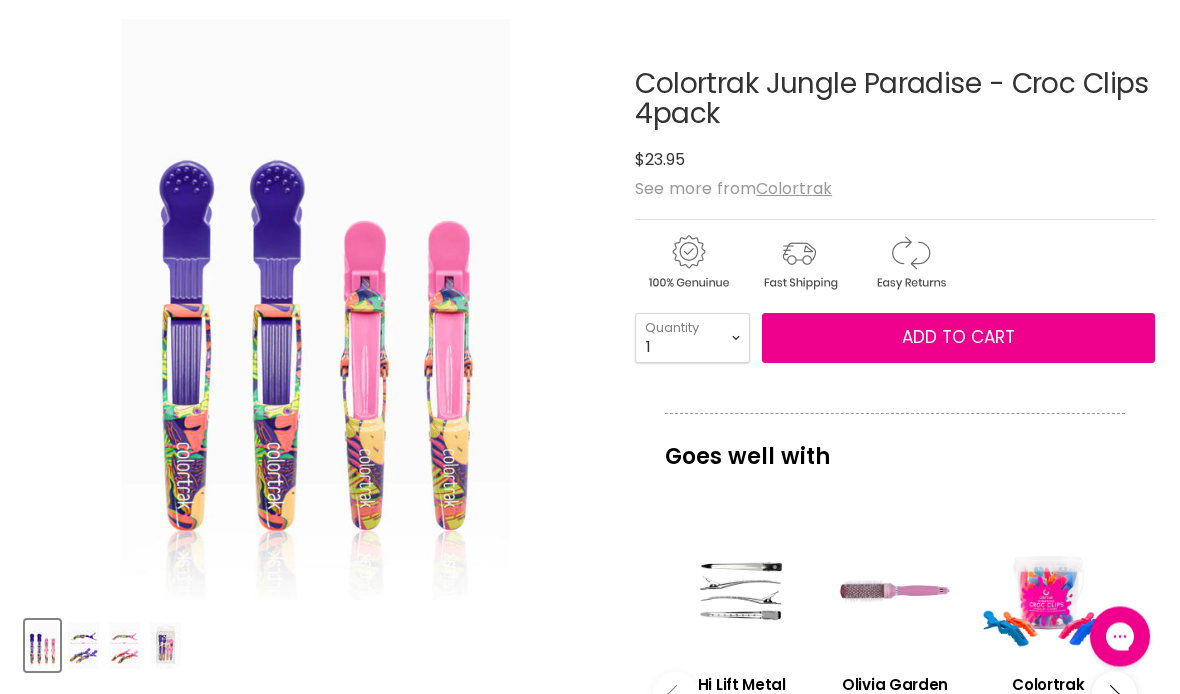 click on "Add to cart" at bounding box center (958, 338) 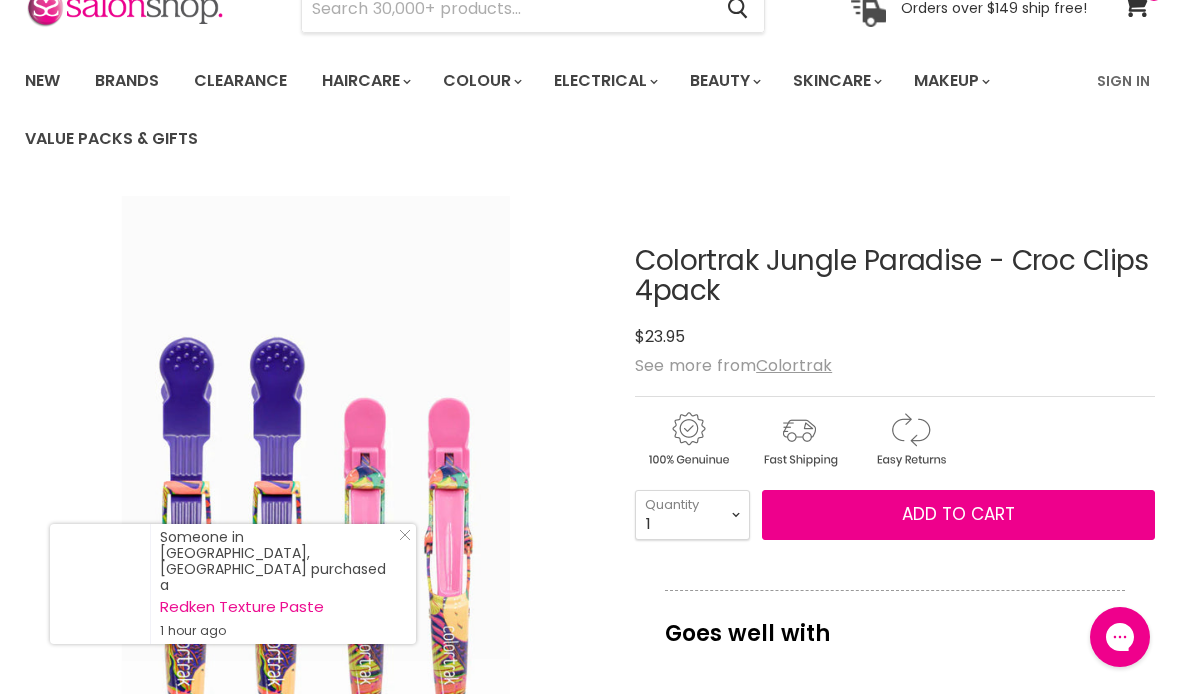 scroll, scrollTop: 0, scrollLeft: 0, axis: both 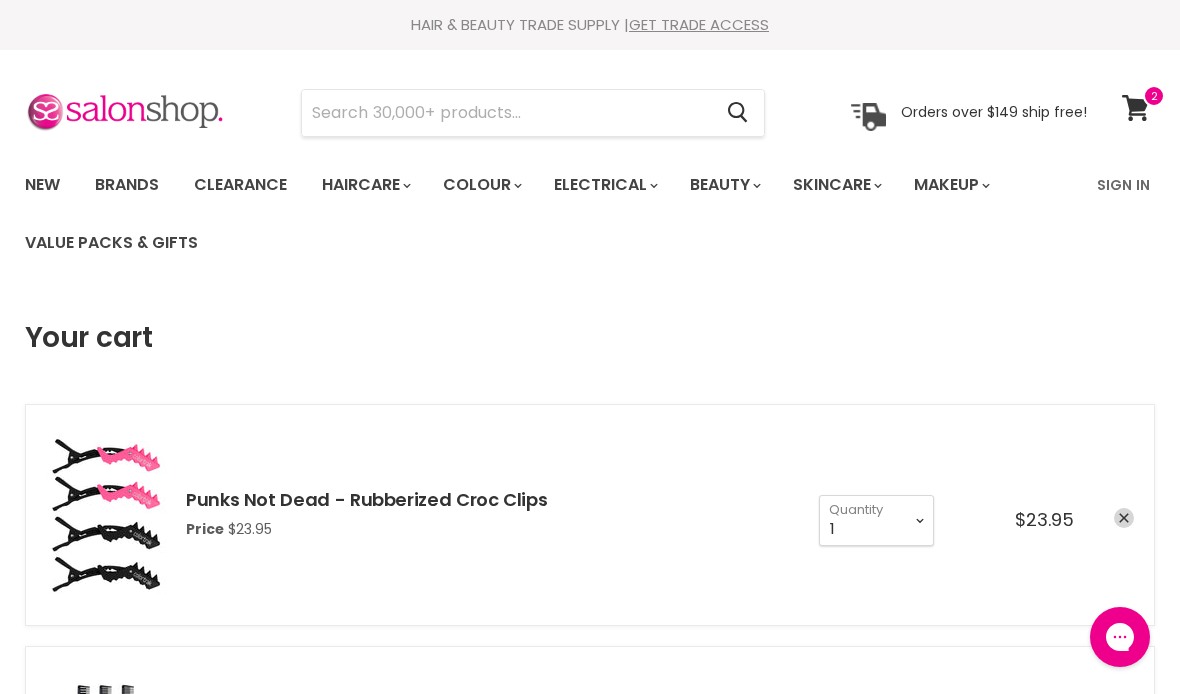 click at bounding box center (506, 113) 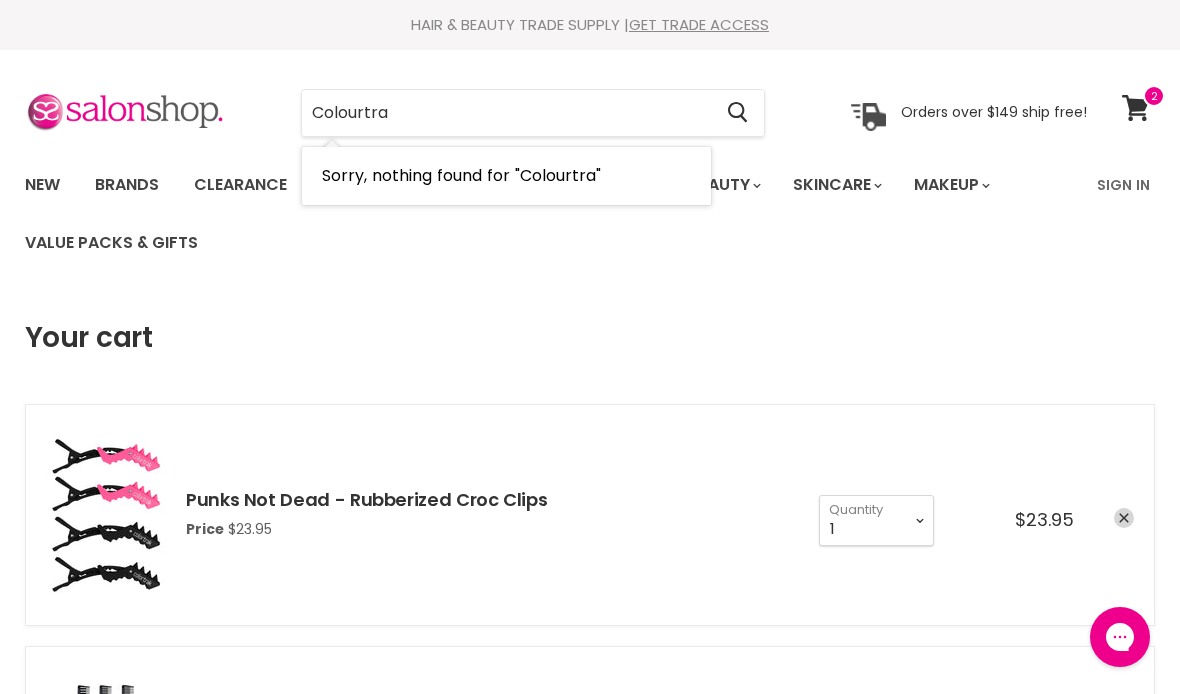 type on "Colourtrak" 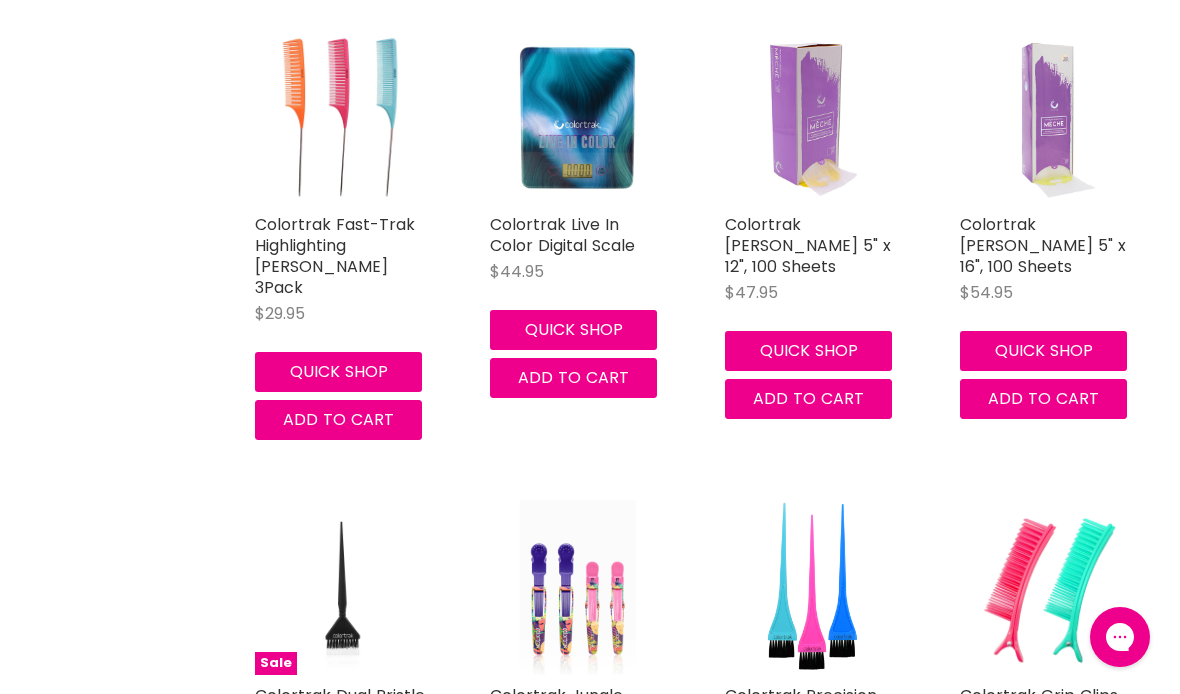 scroll, scrollTop: 1690, scrollLeft: 0, axis: vertical 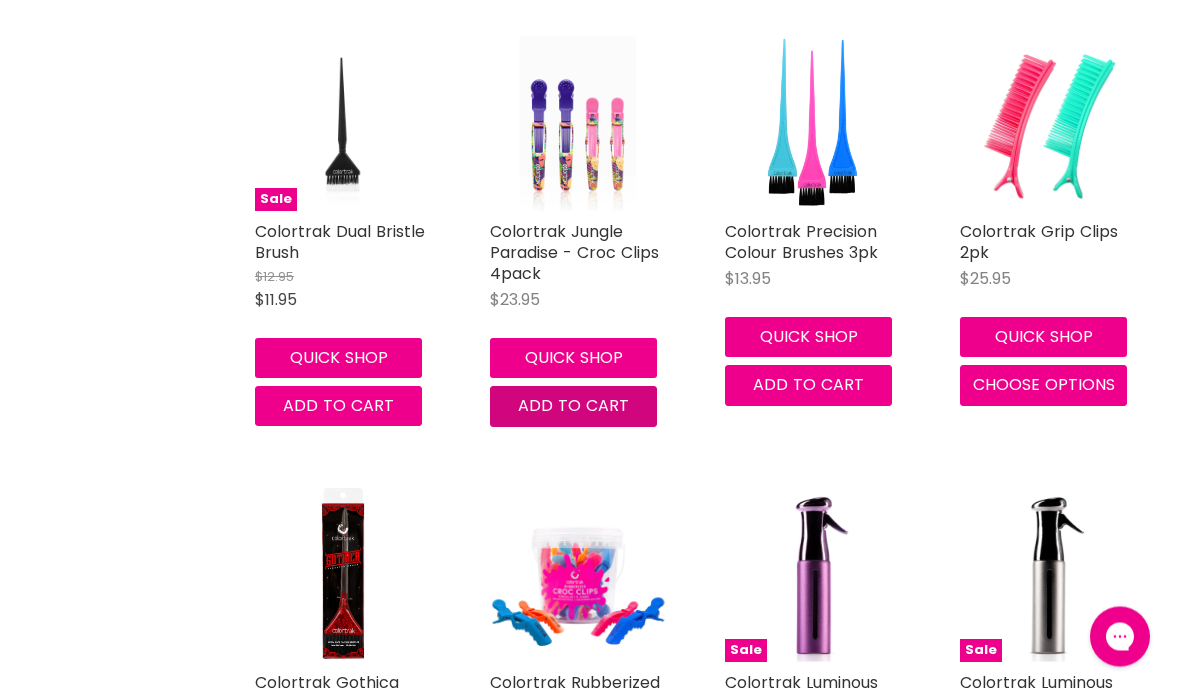 click on "Add to cart" at bounding box center [573, 406] 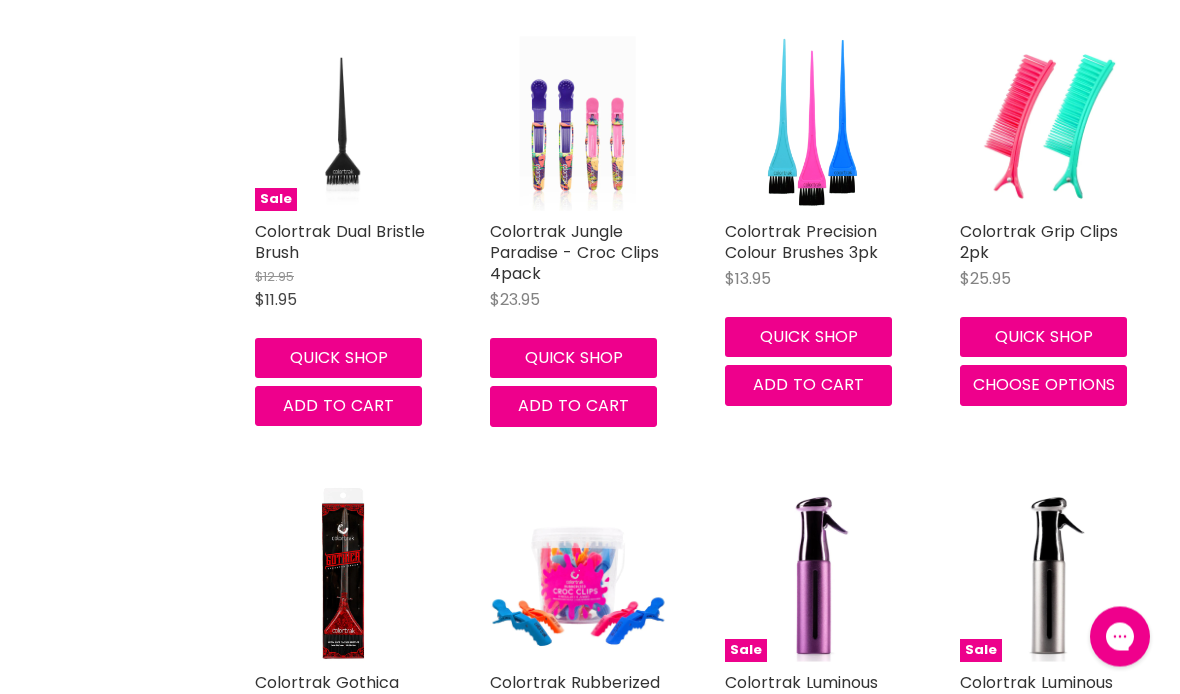 scroll, scrollTop: 1868, scrollLeft: 0, axis: vertical 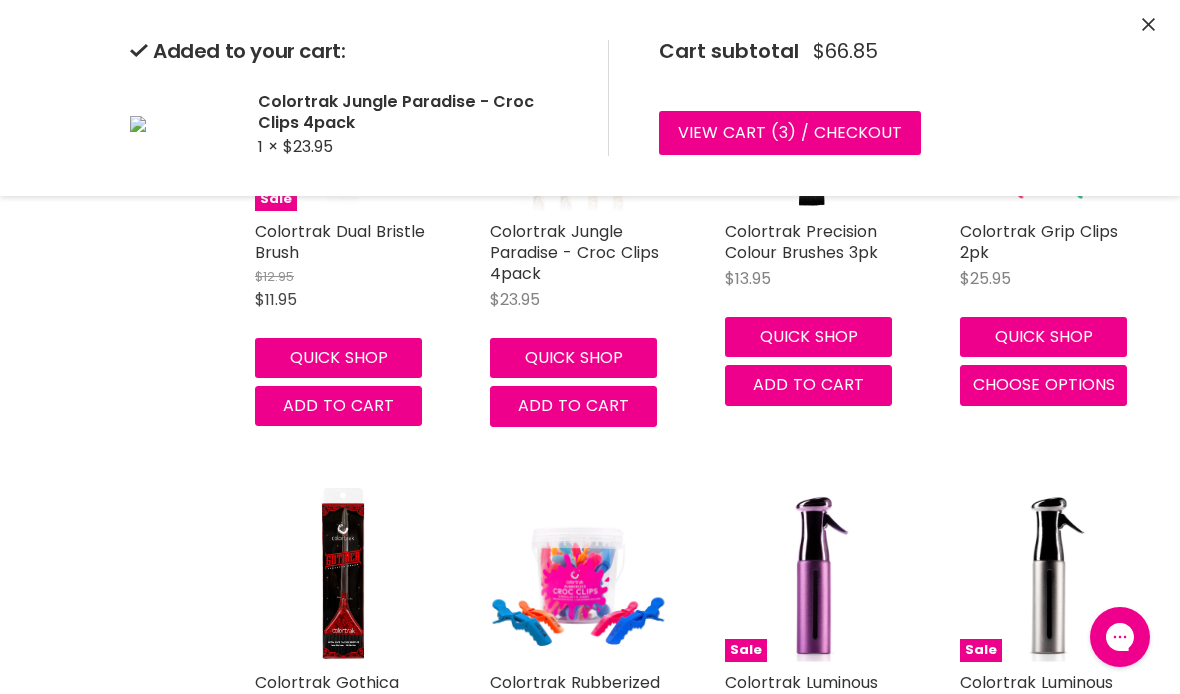 click on "View cart ( 3 )  /  Checkout" at bounding box center [790, 133] 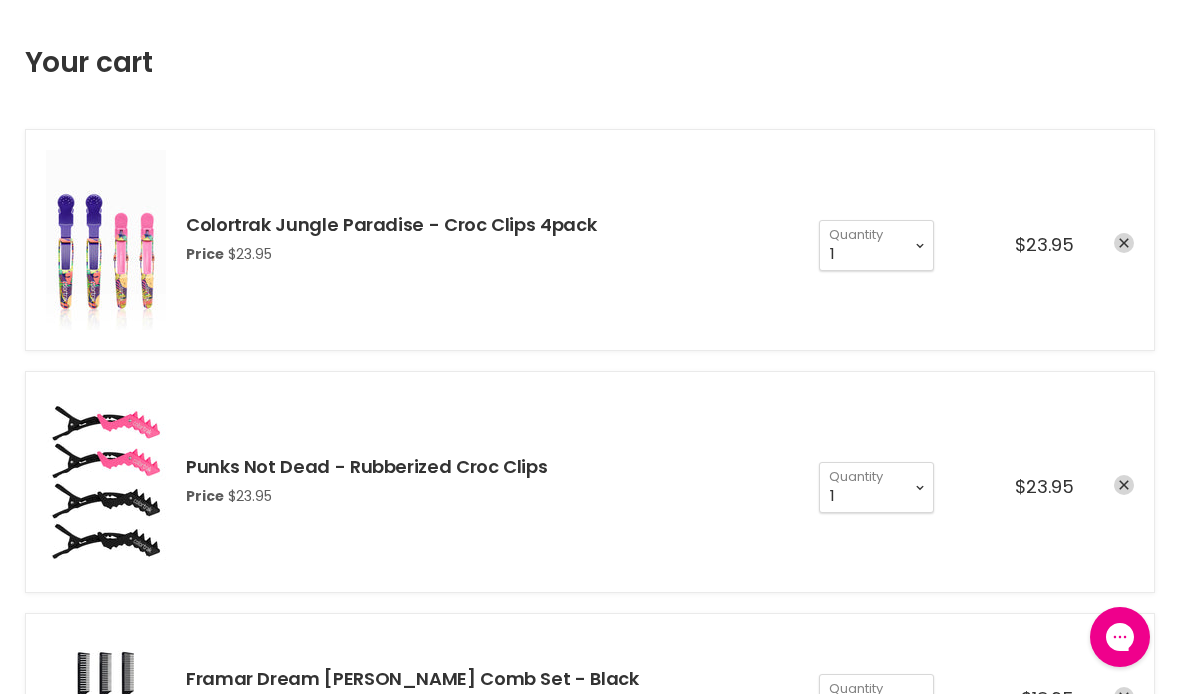 scroll, scrollTop: 0, scrollLeft: 0, axis: both 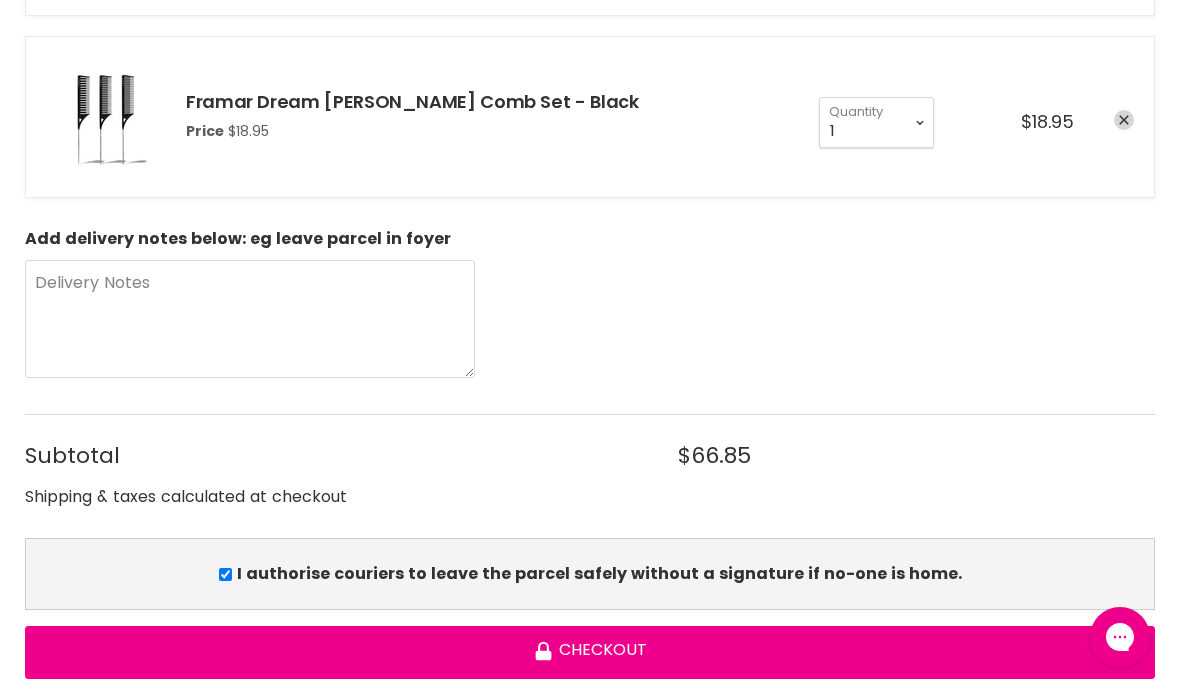 click on "Checkout" at bounding box center (590, 652) 